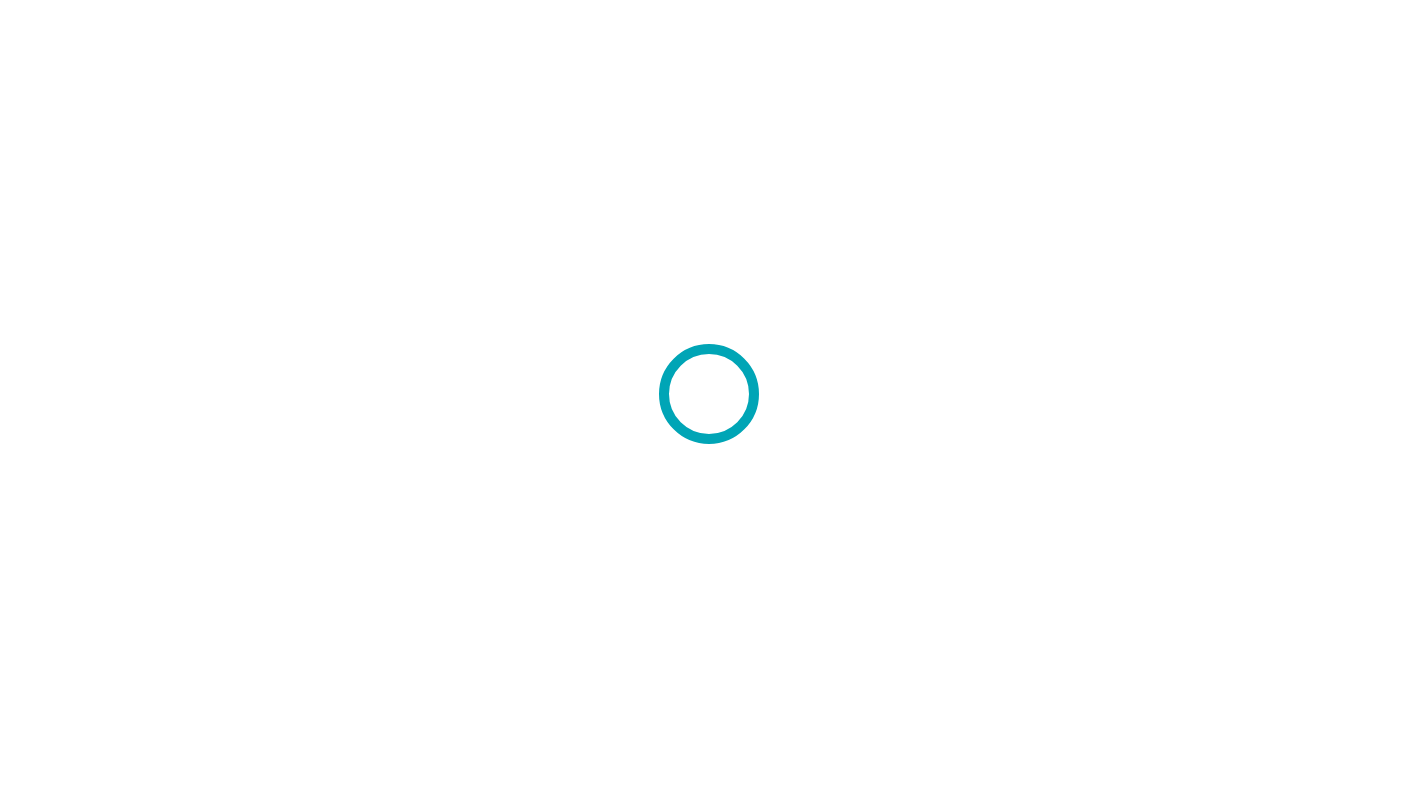 scroll, scrollTop: 0, scrollLeft: 0, axis: both 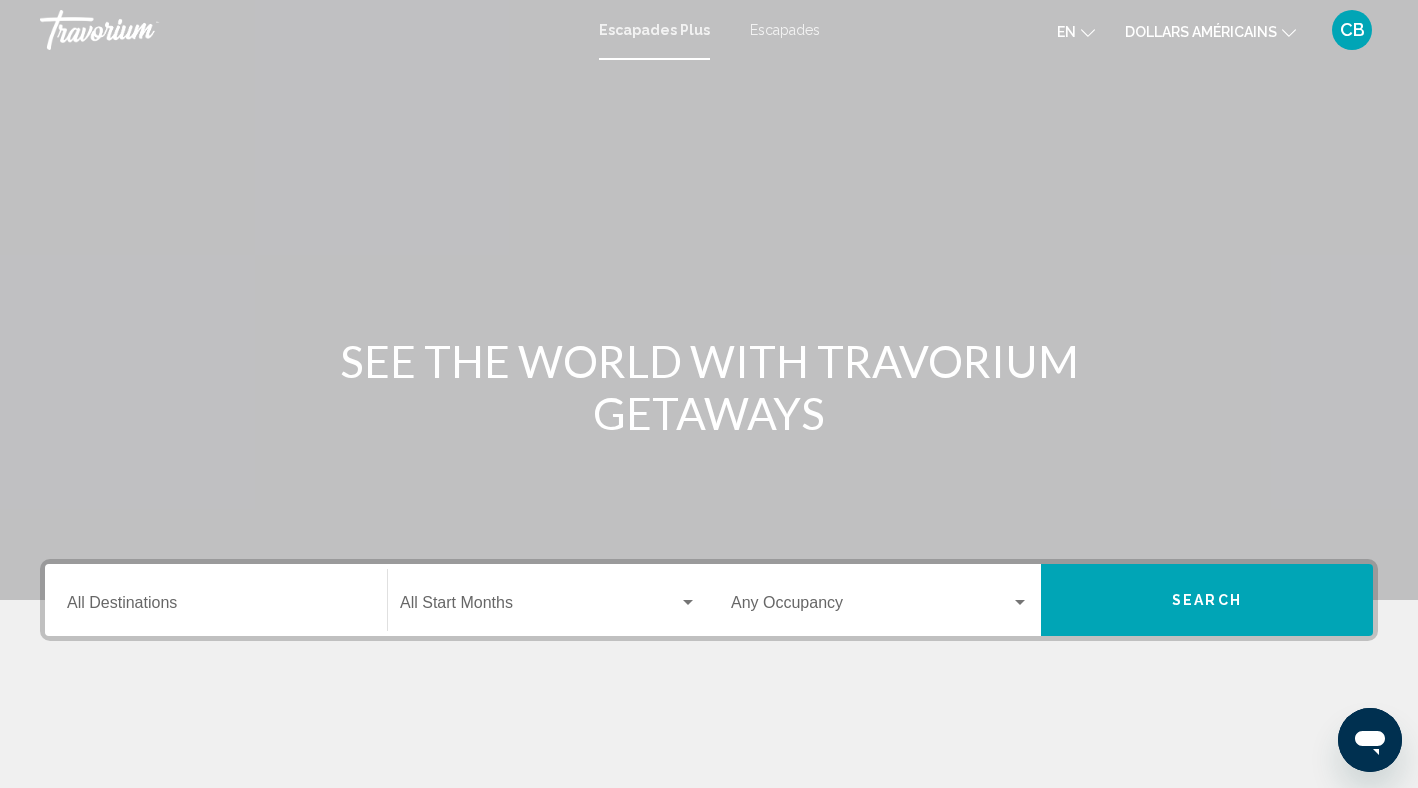 click on "Destination All Destinations" at bounding box center [216, 607] 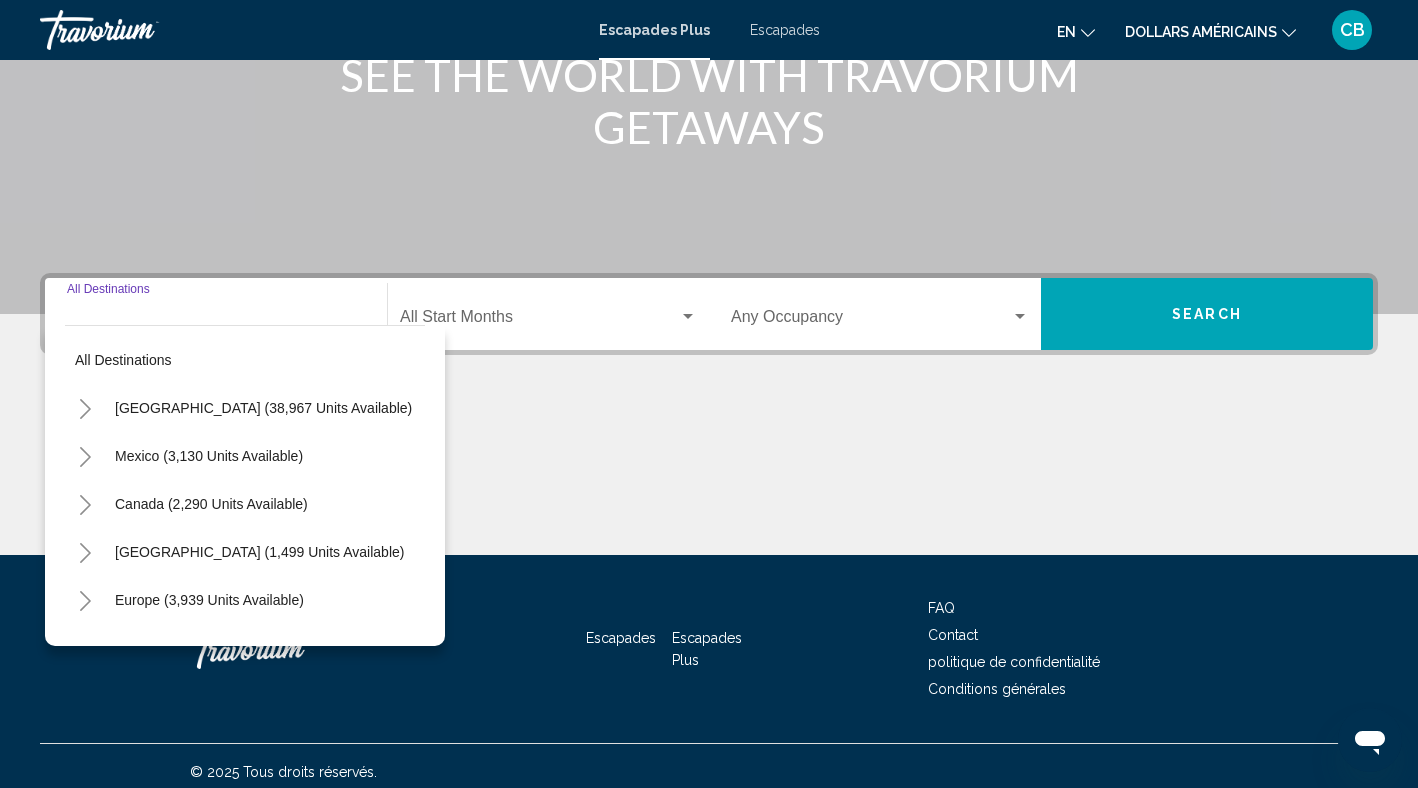 scroll, scrollTop: 298, scrollLeft: 0, axis: vertical 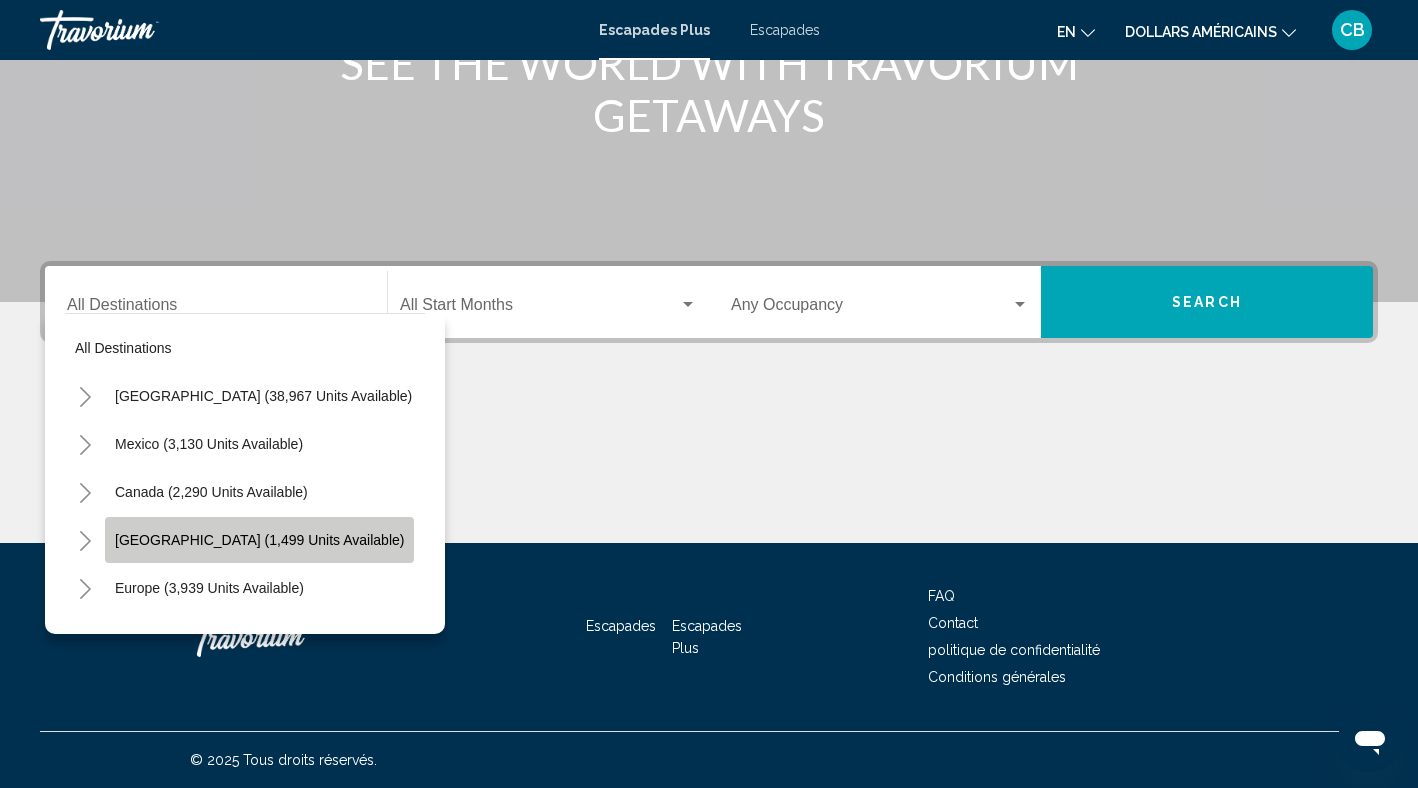 click on "[GEOGRAPHIC_DATA] (1,499 units available)" 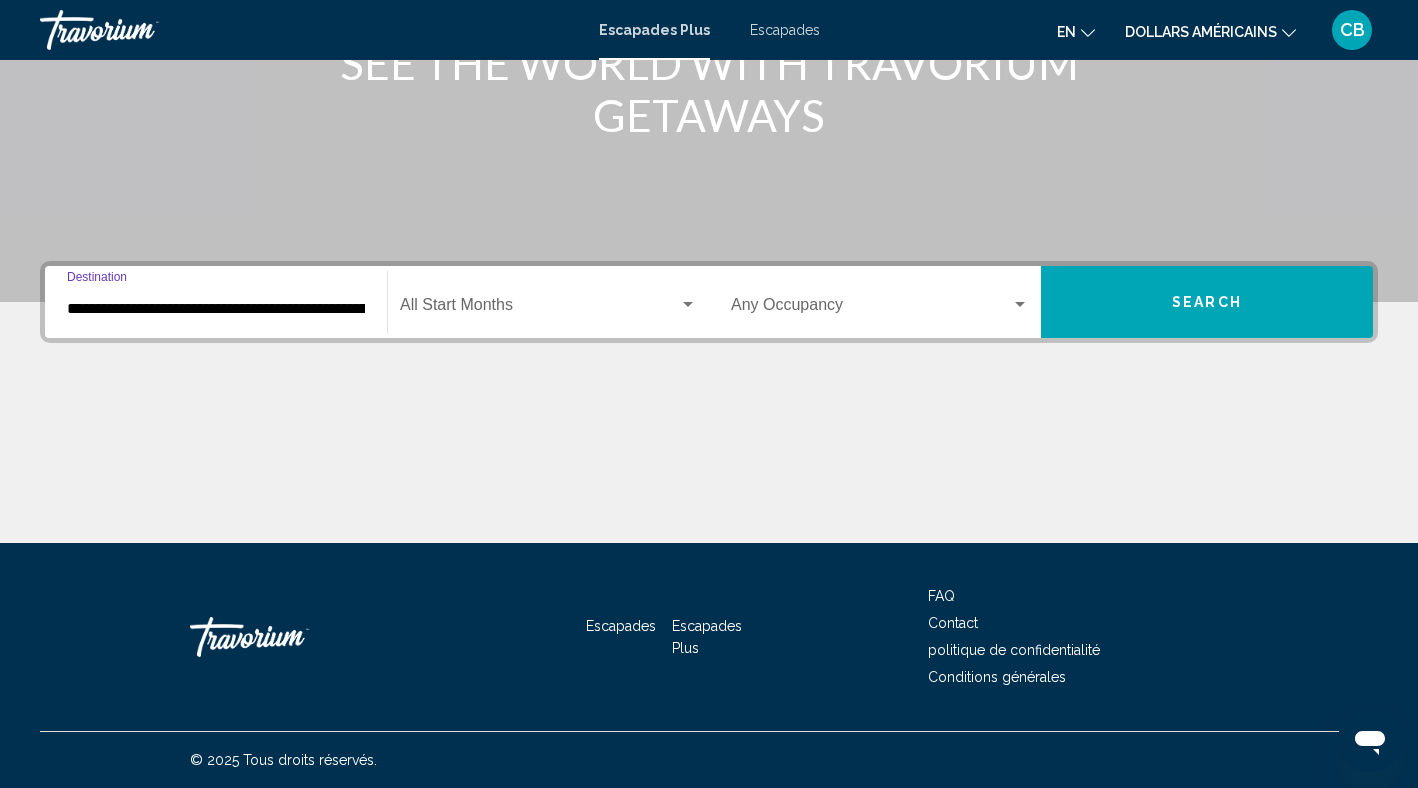 click on "Start Month All Start Months" 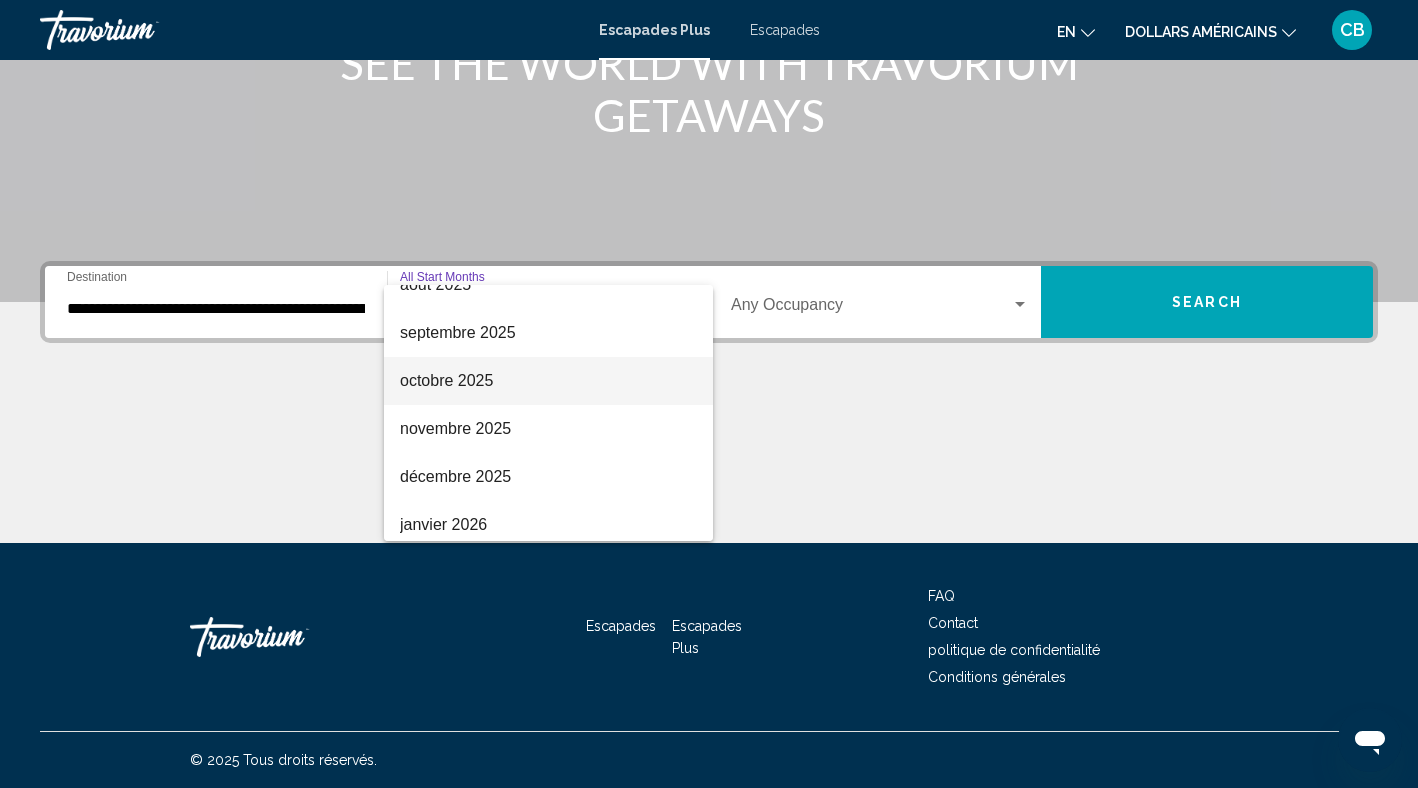 scroll, scrollTop: 174, scrollLeft: 0, axis: vertical 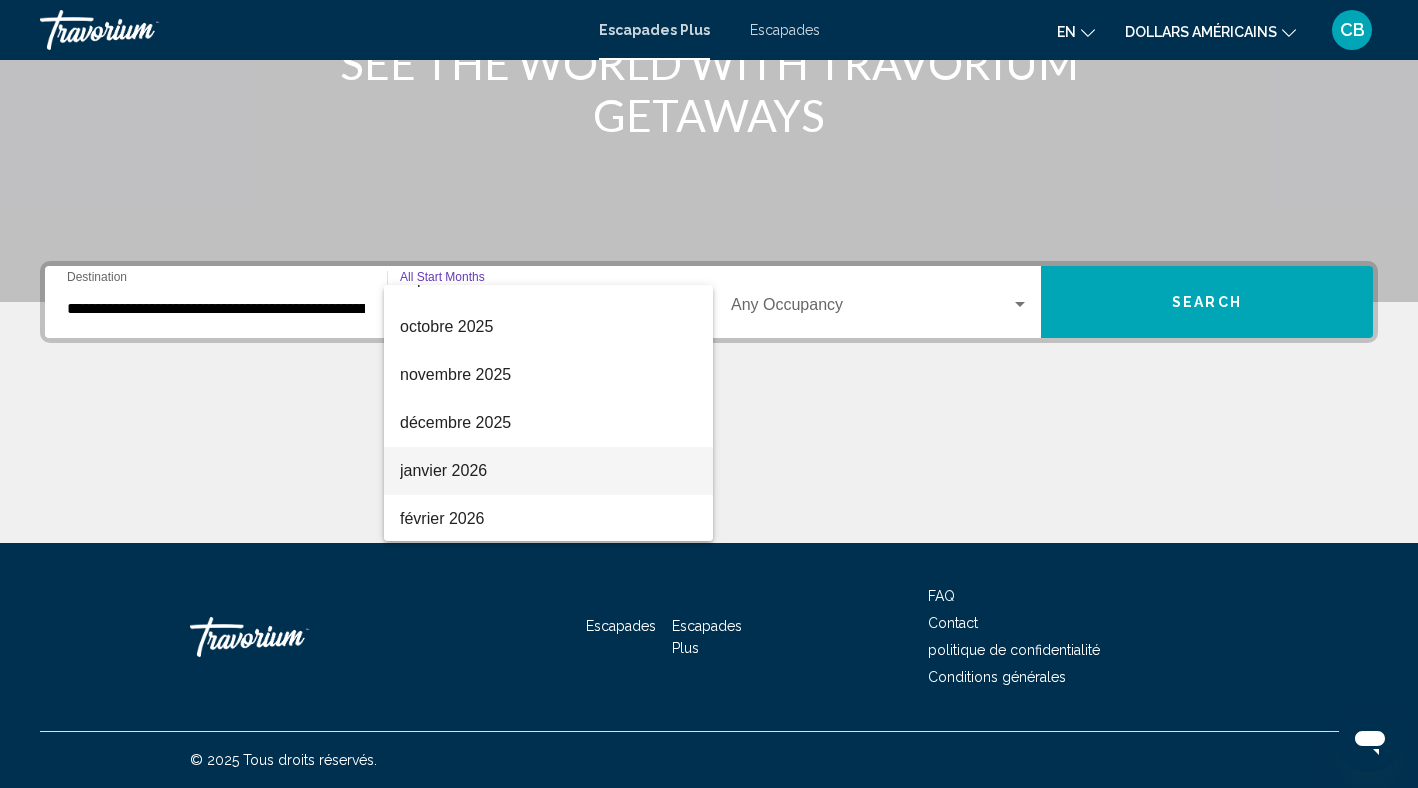 click on "janvier 2026" at bounding box center [548, 471] 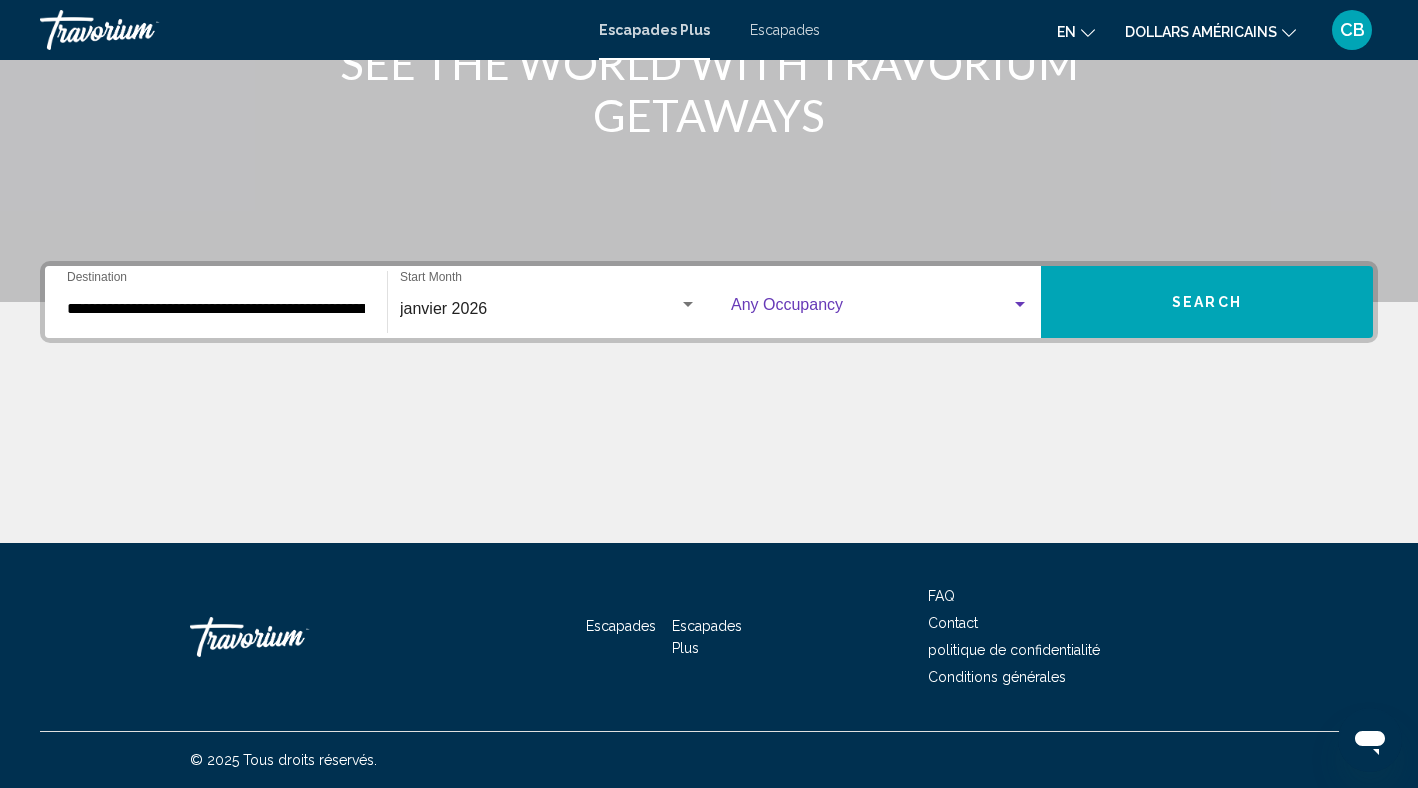 click at bounding box center (871, 309) 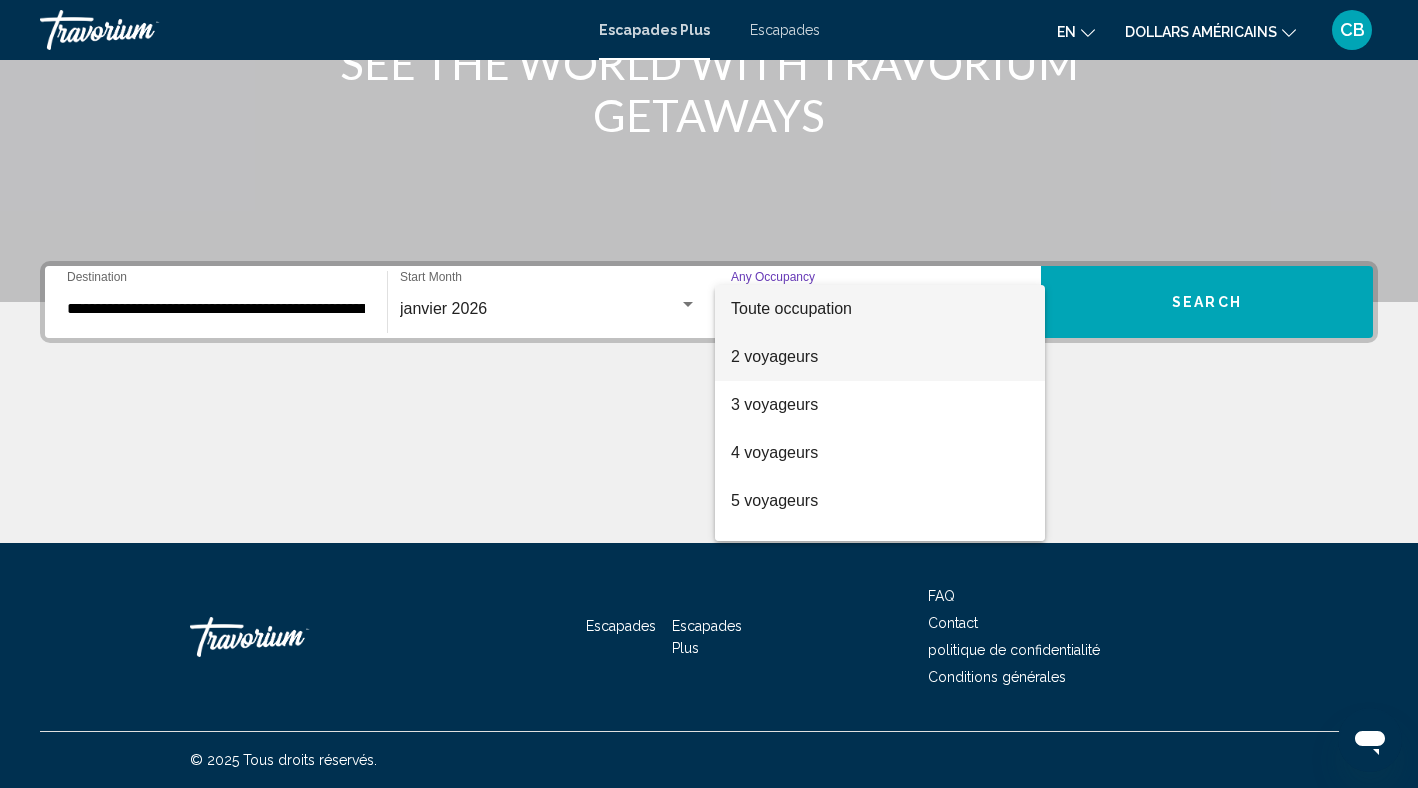 click on "2 voyageurs" at bounding box center [774, 356] 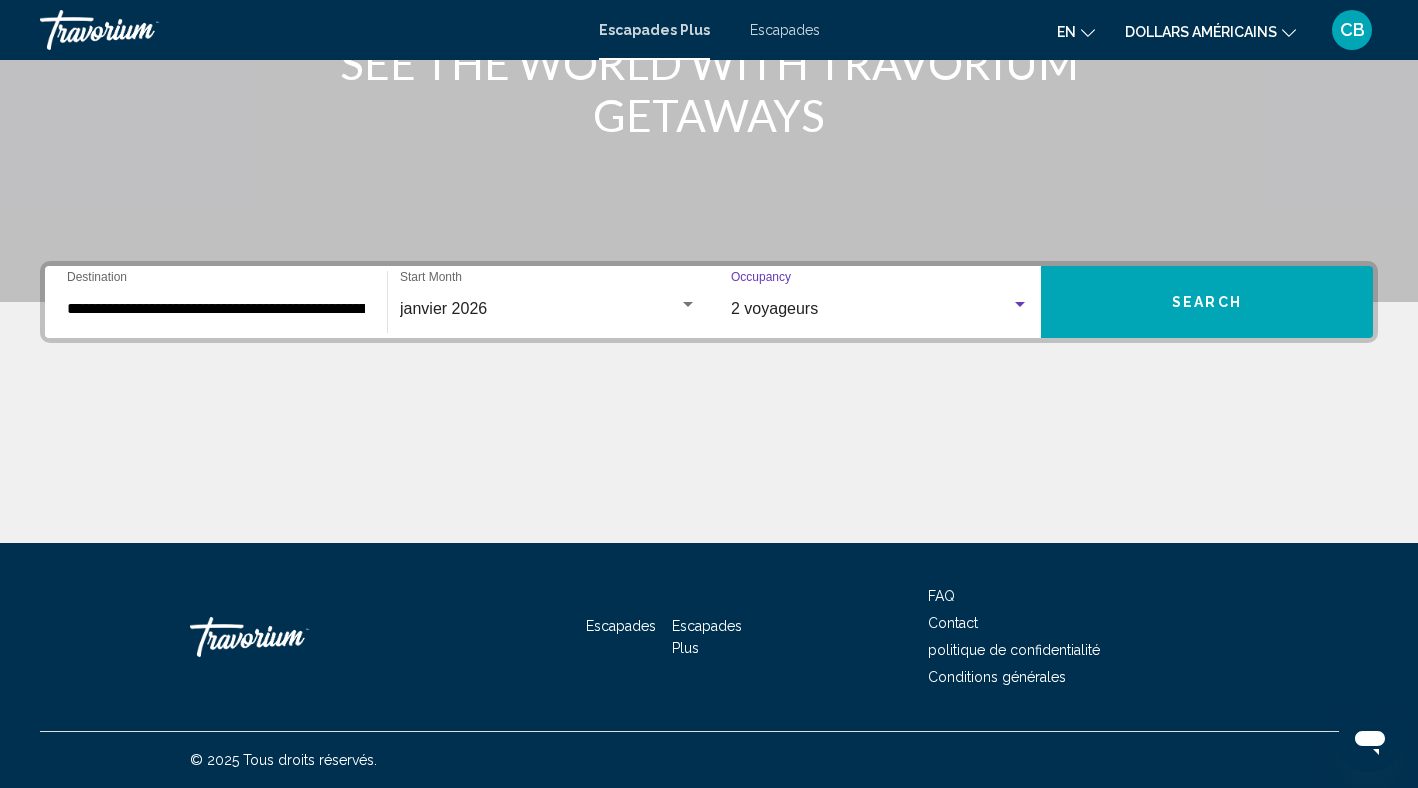 click on "Search" at bounding box center [1207, 302] 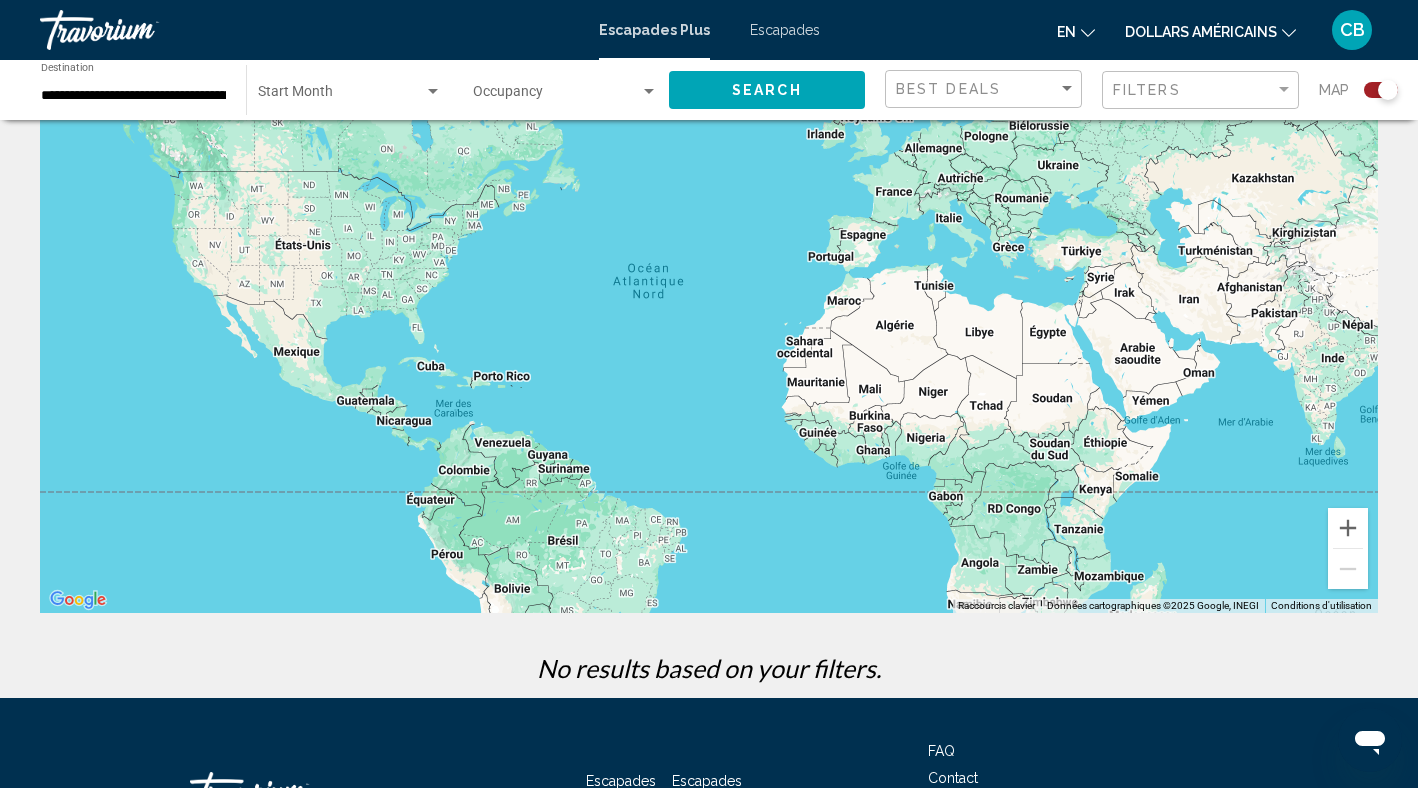 scroll, scrollTop: 161, scrollLeft: 0, axis: vertical 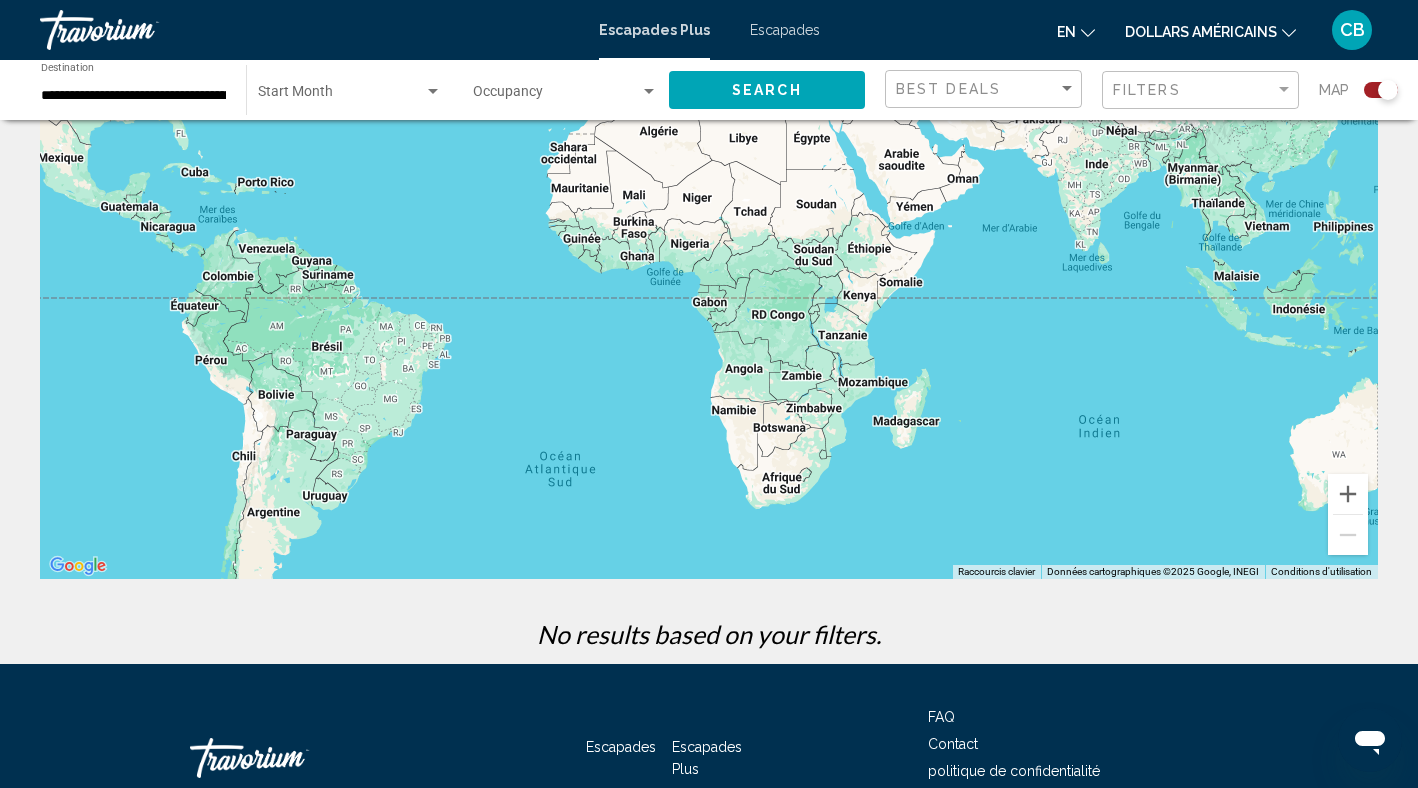drag, startPoint x: 1209, startPoint y: 507, endPoint x: 972, endPoint y: 342, distance: 288.78018 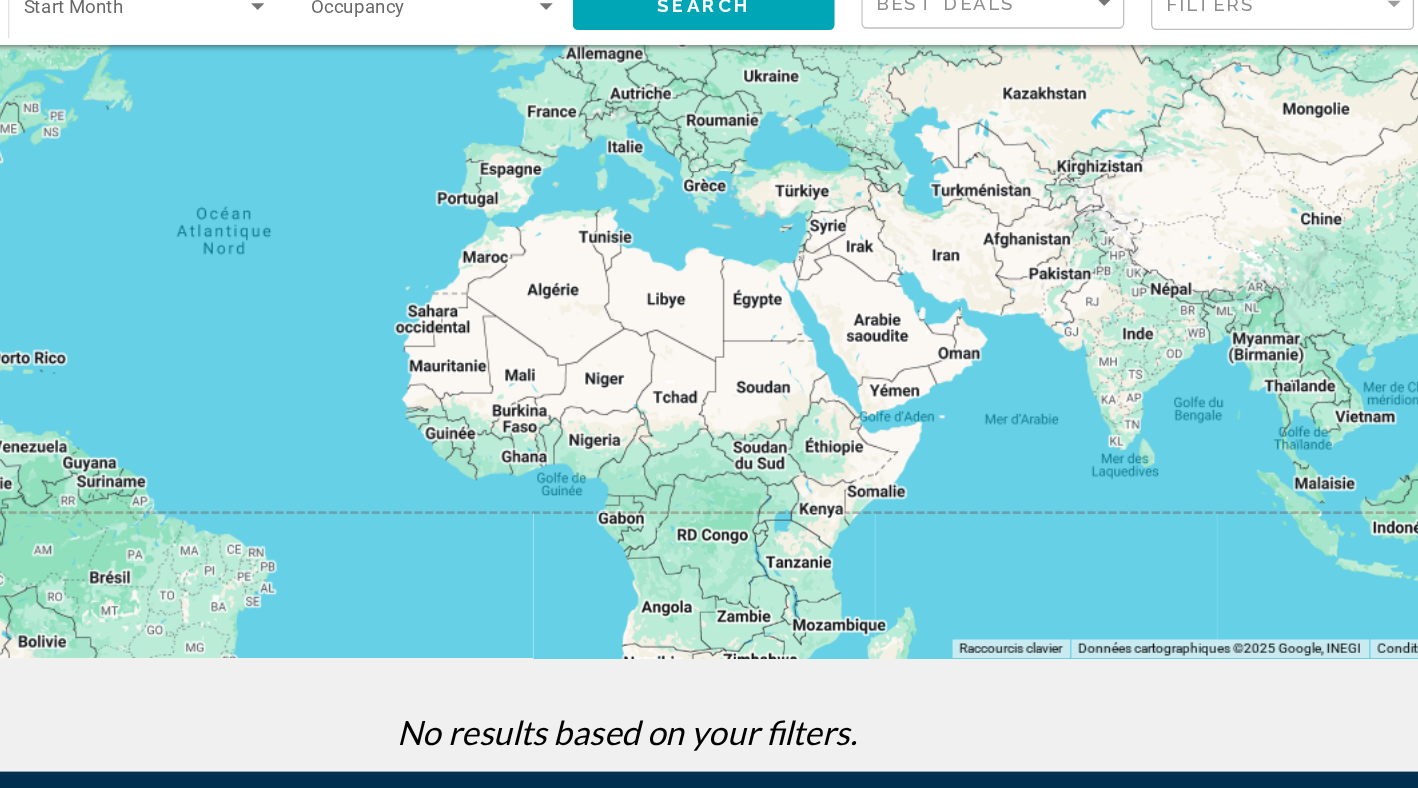 drag, startPoint x: 908, startPoint y: 378, endPoint x: 910, endPoint y: 569, distance: 191.01047 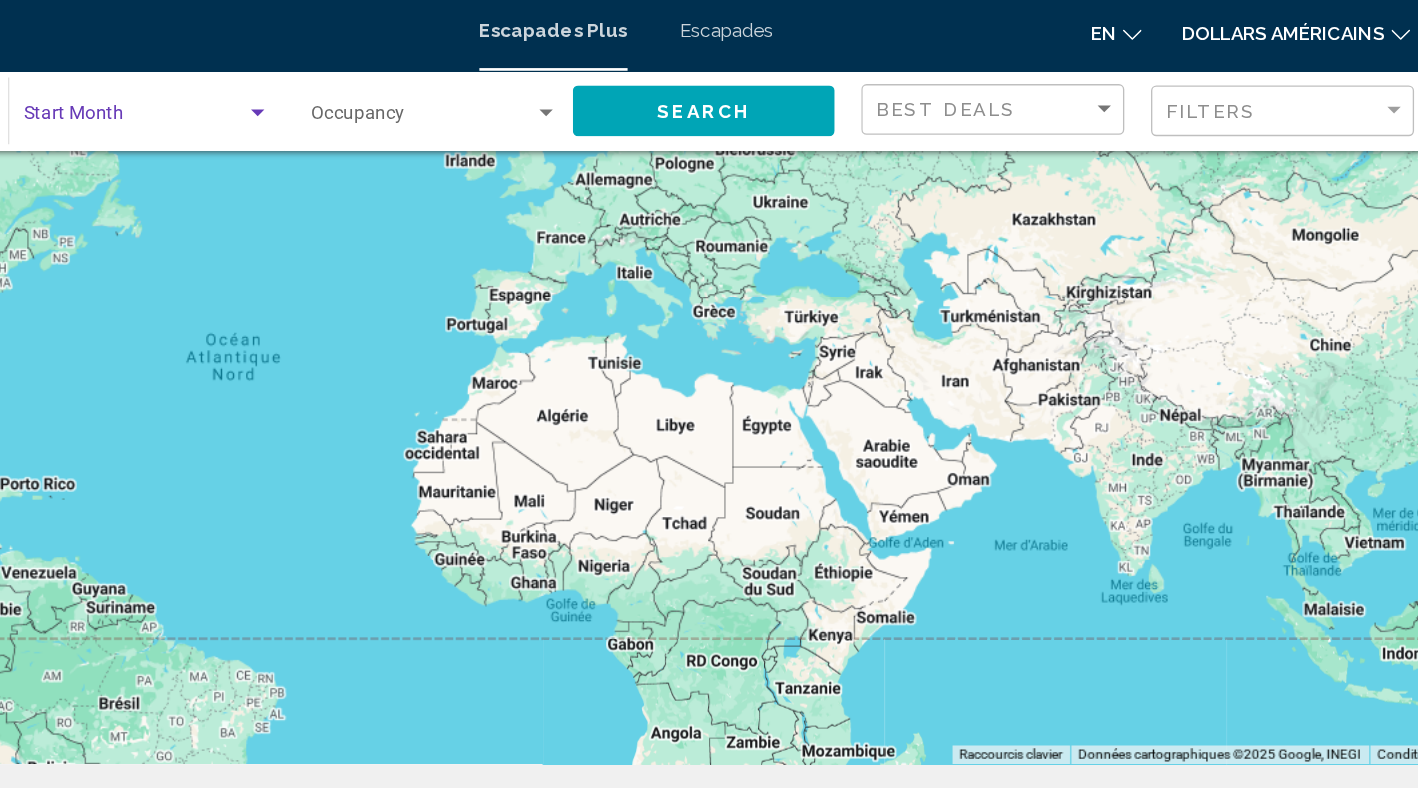 click at bounding box center [341, 96] 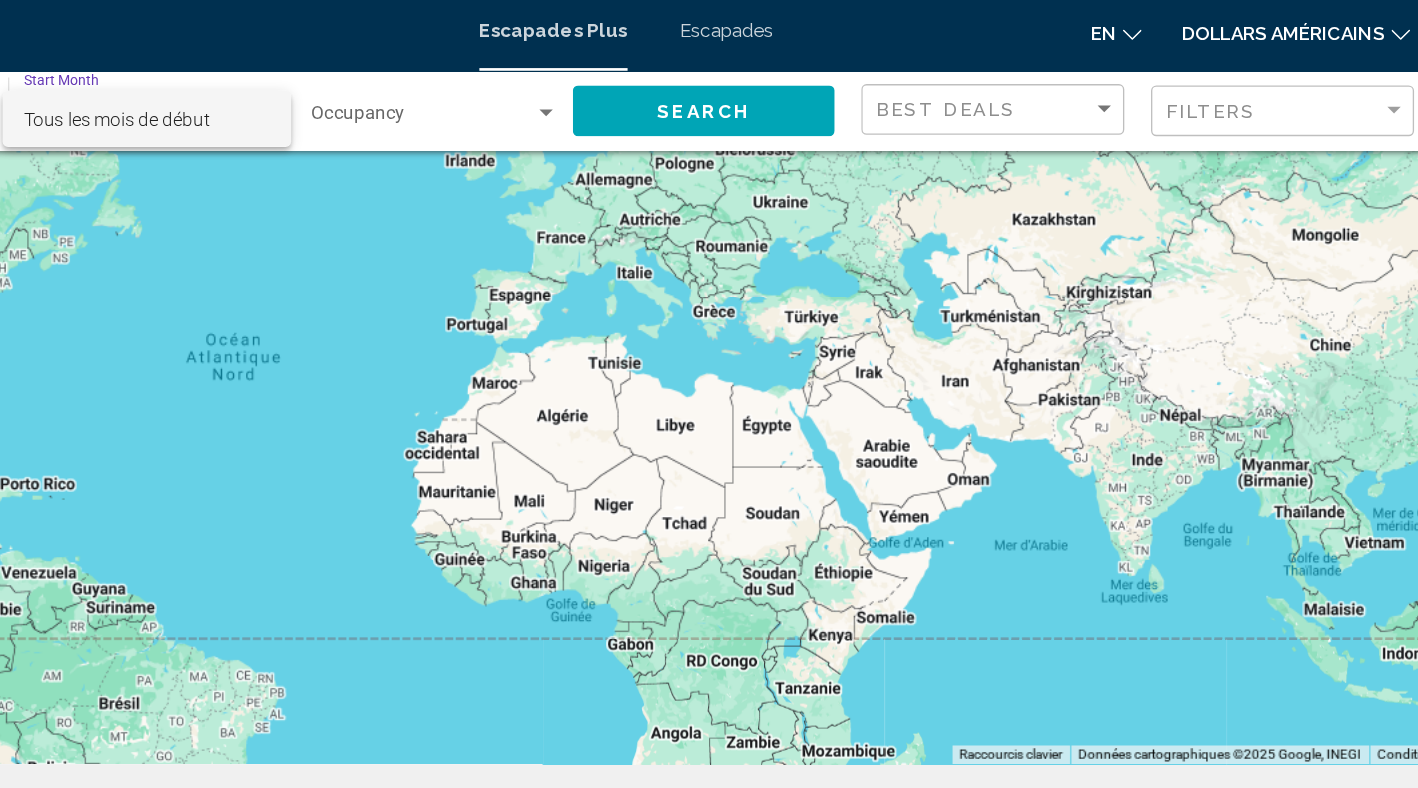 click on "Tous les mois de début" at bounding box center [328, 96] 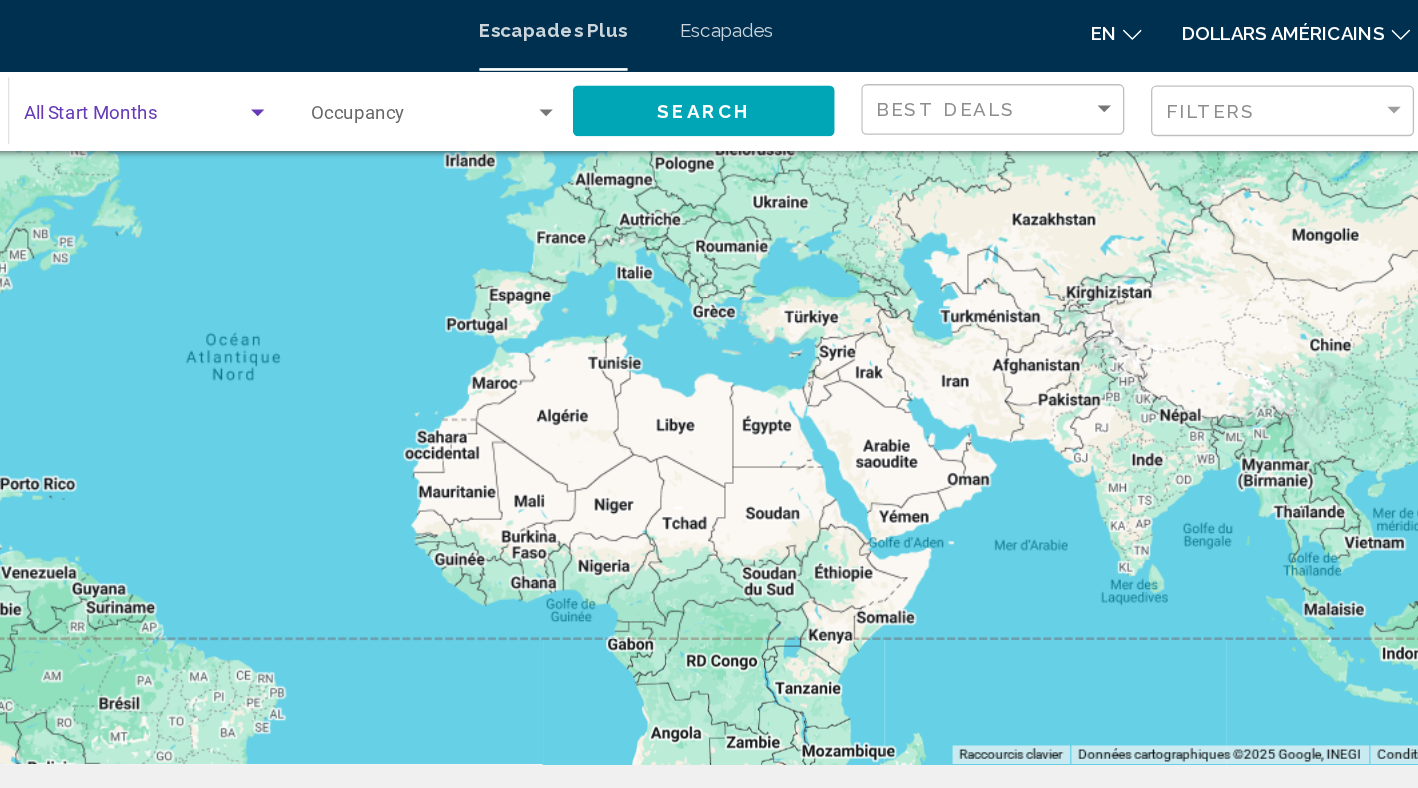 click at bounding box center (556, 96) 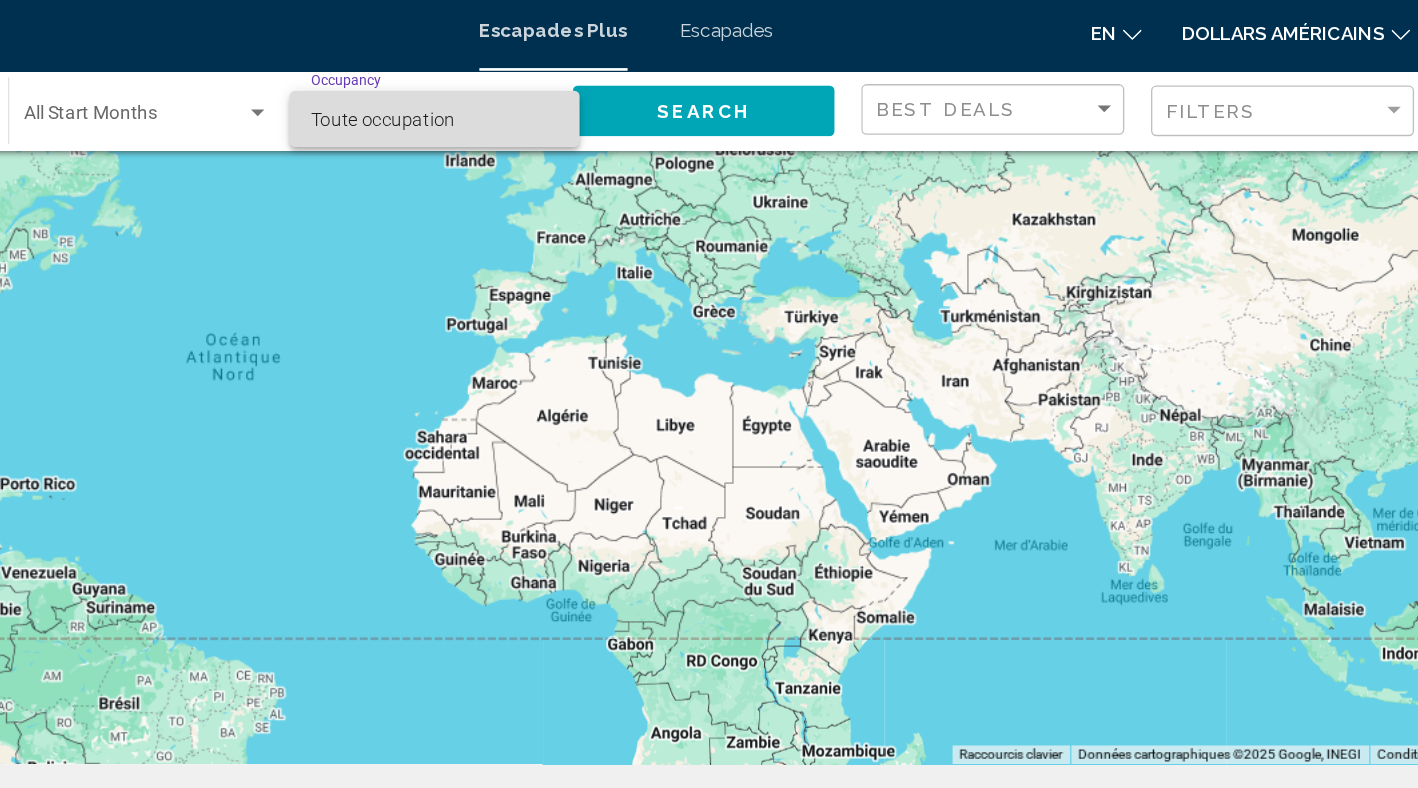 click on "Toute occupation" at bounding box center [527, 96] 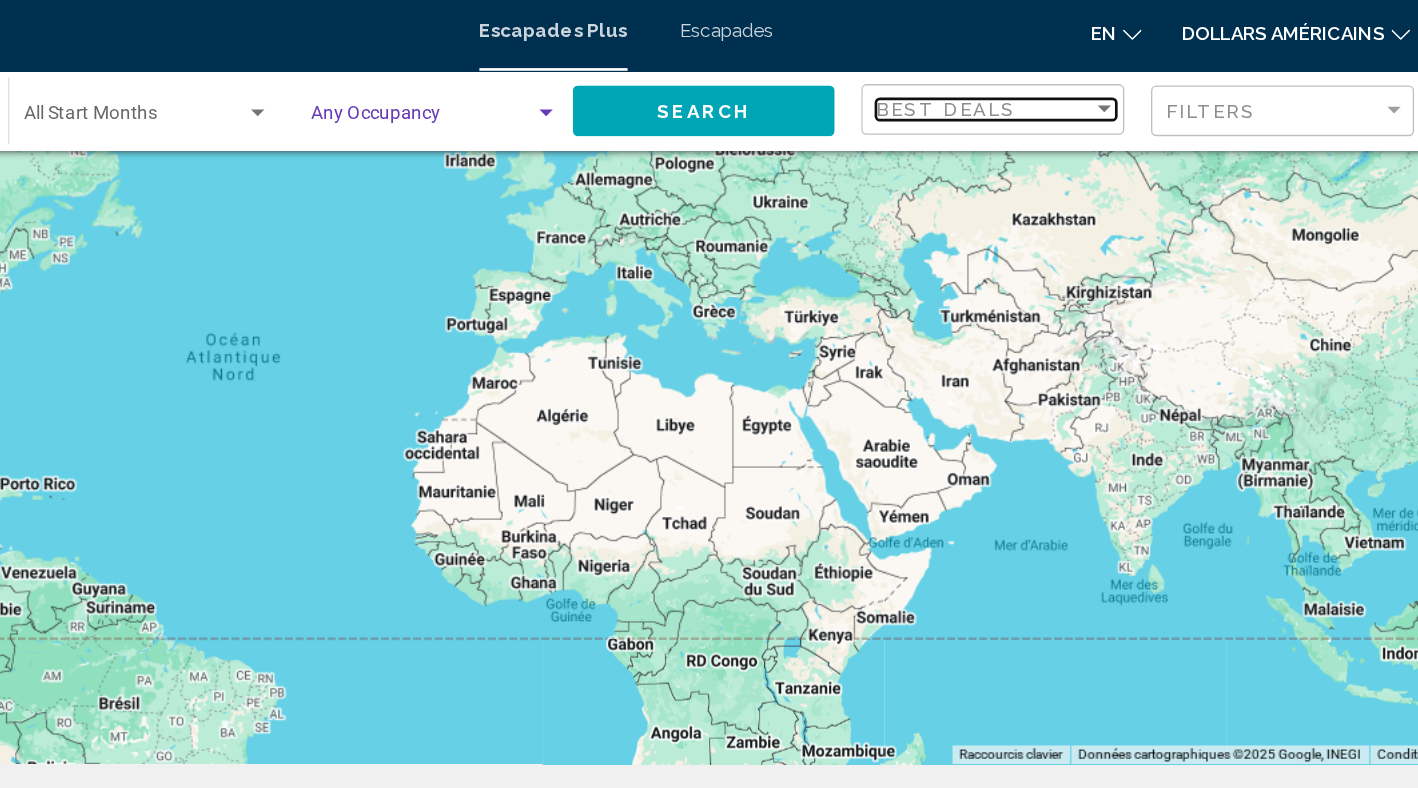 click on "Best Deals" at bounding box center [948, 89] 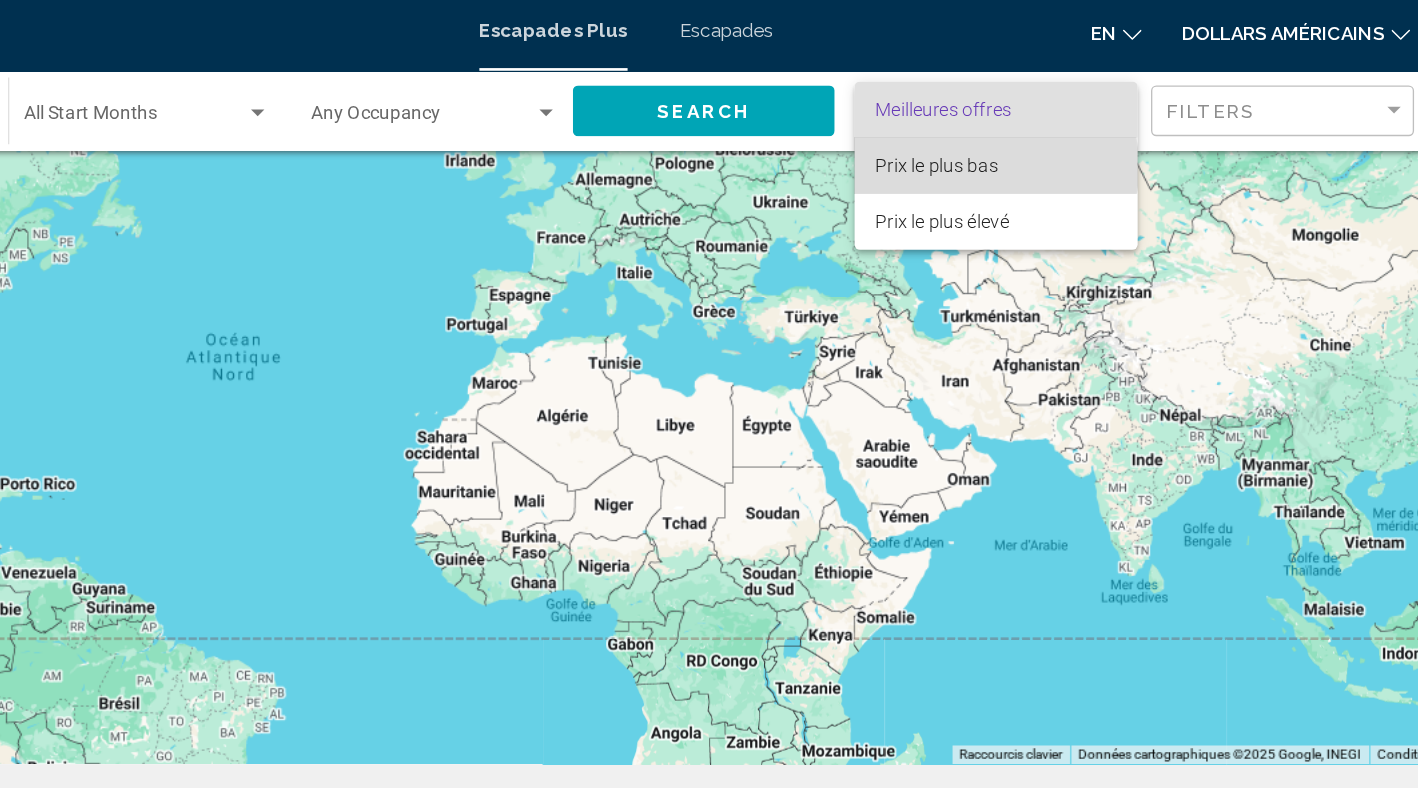 click on "Prix ​​le plus bas" at bounding box center [942, 131] 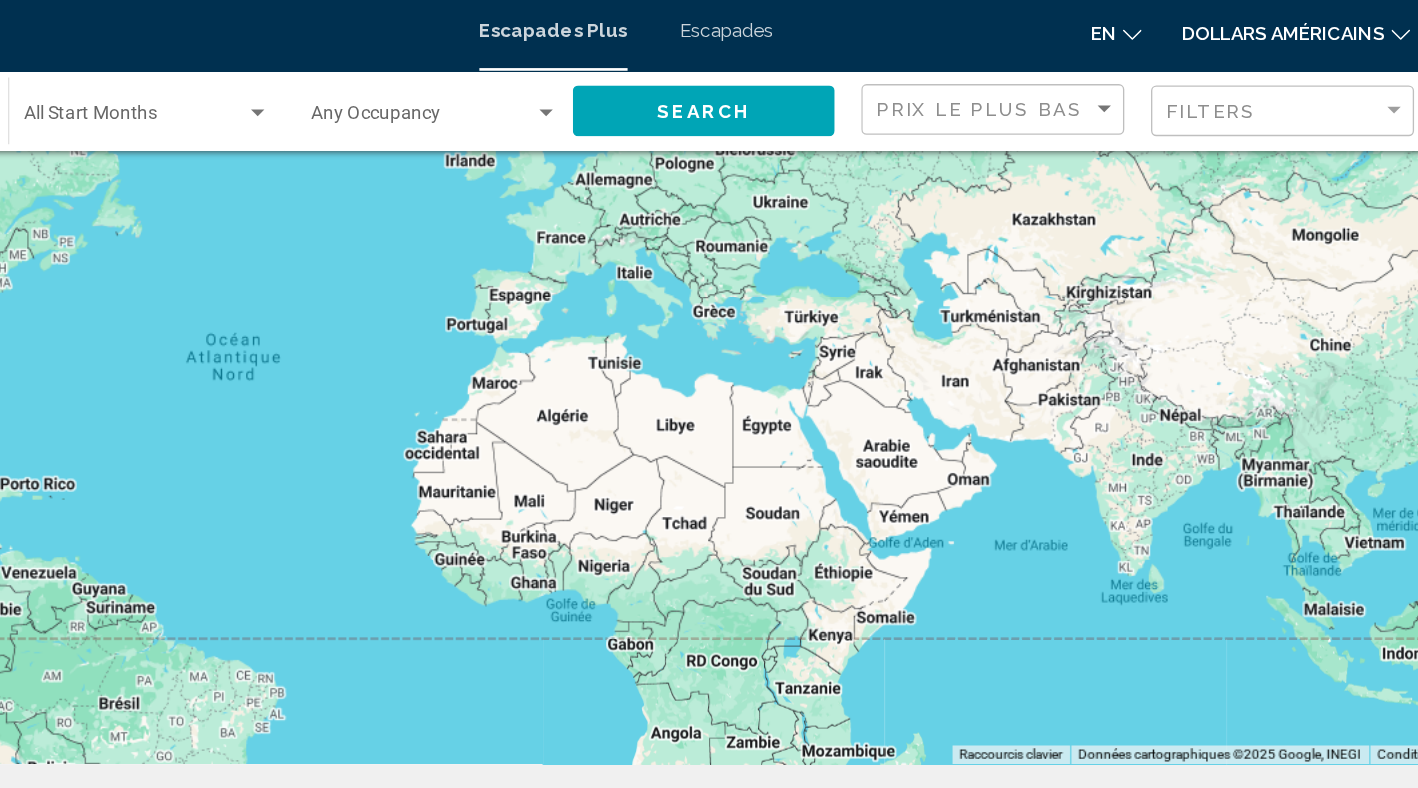 click on "Filters" 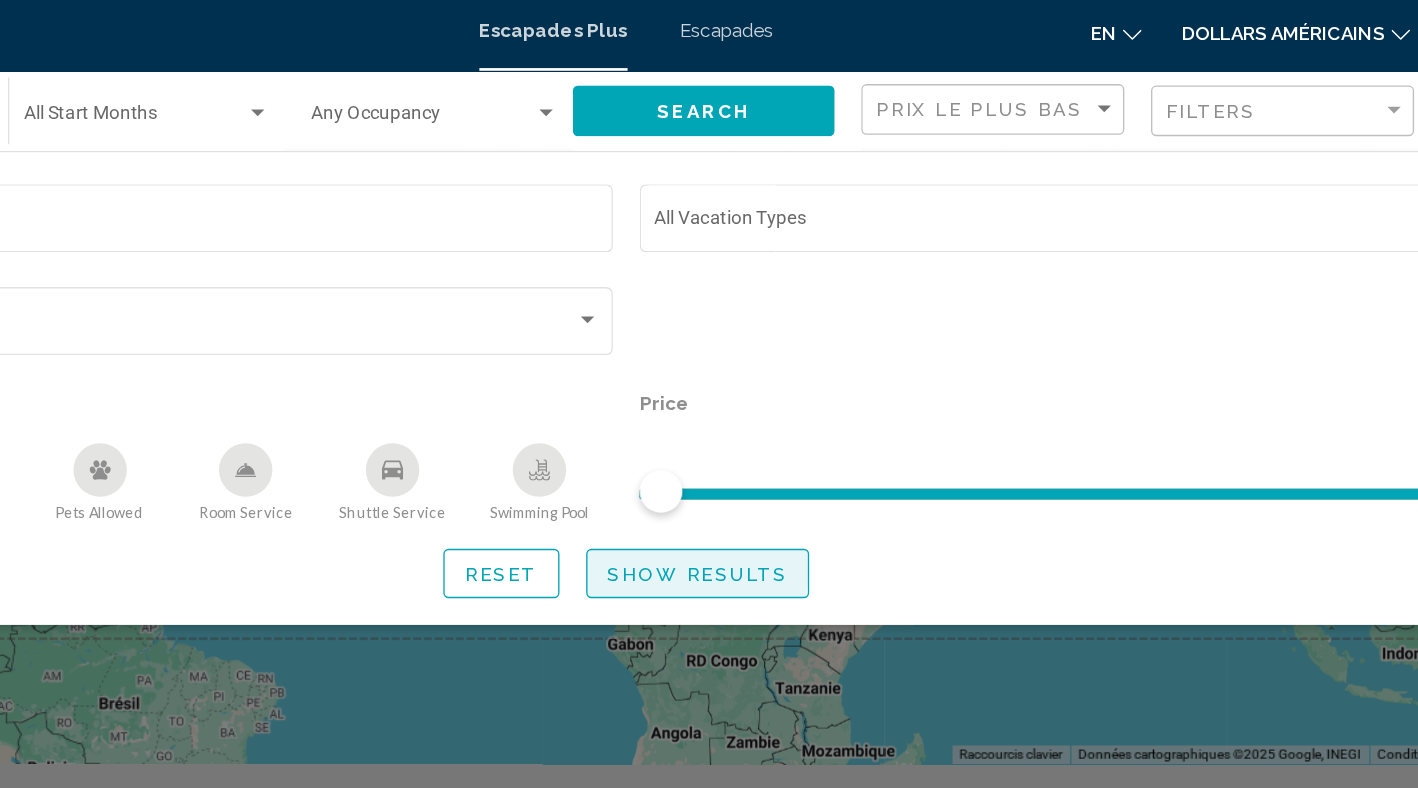 click on "Show Results" 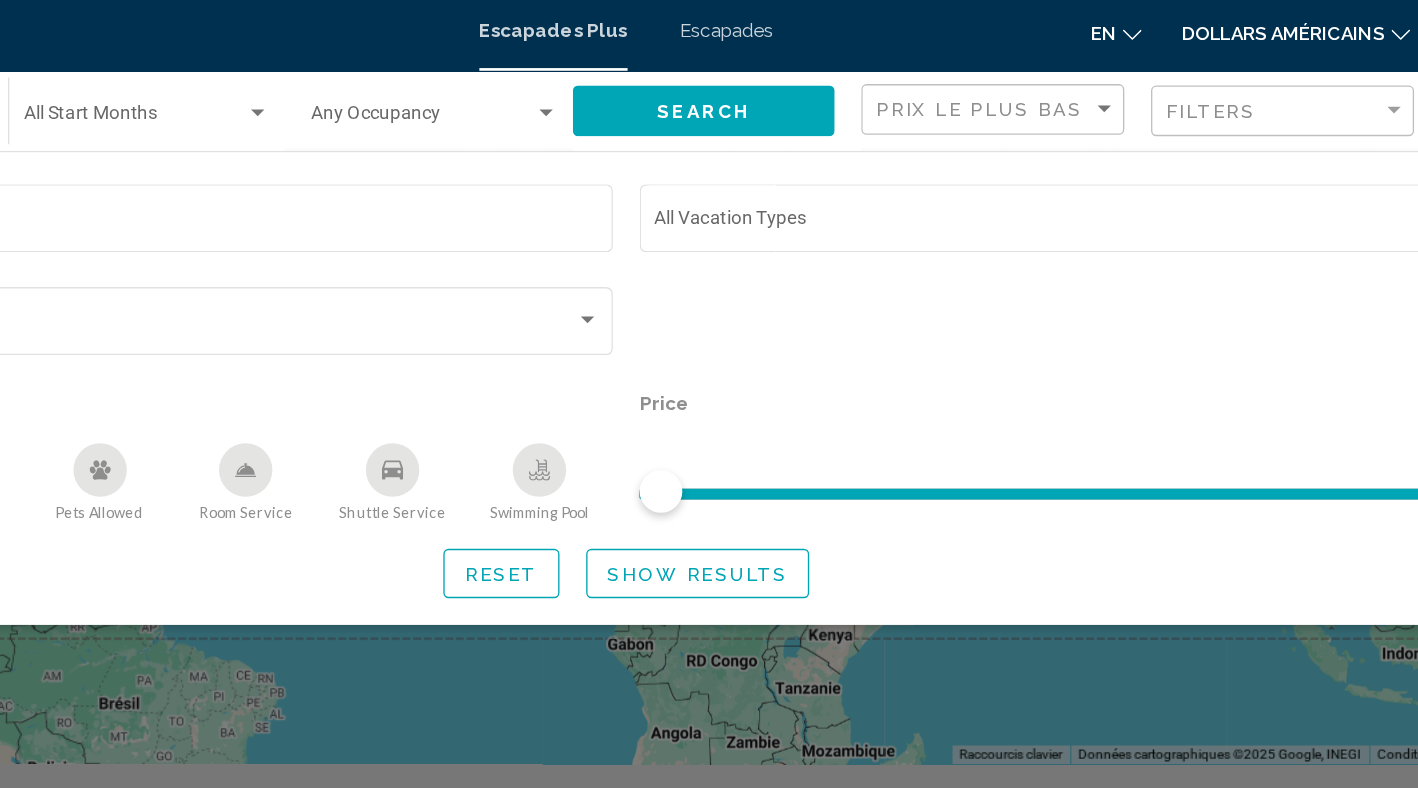 click 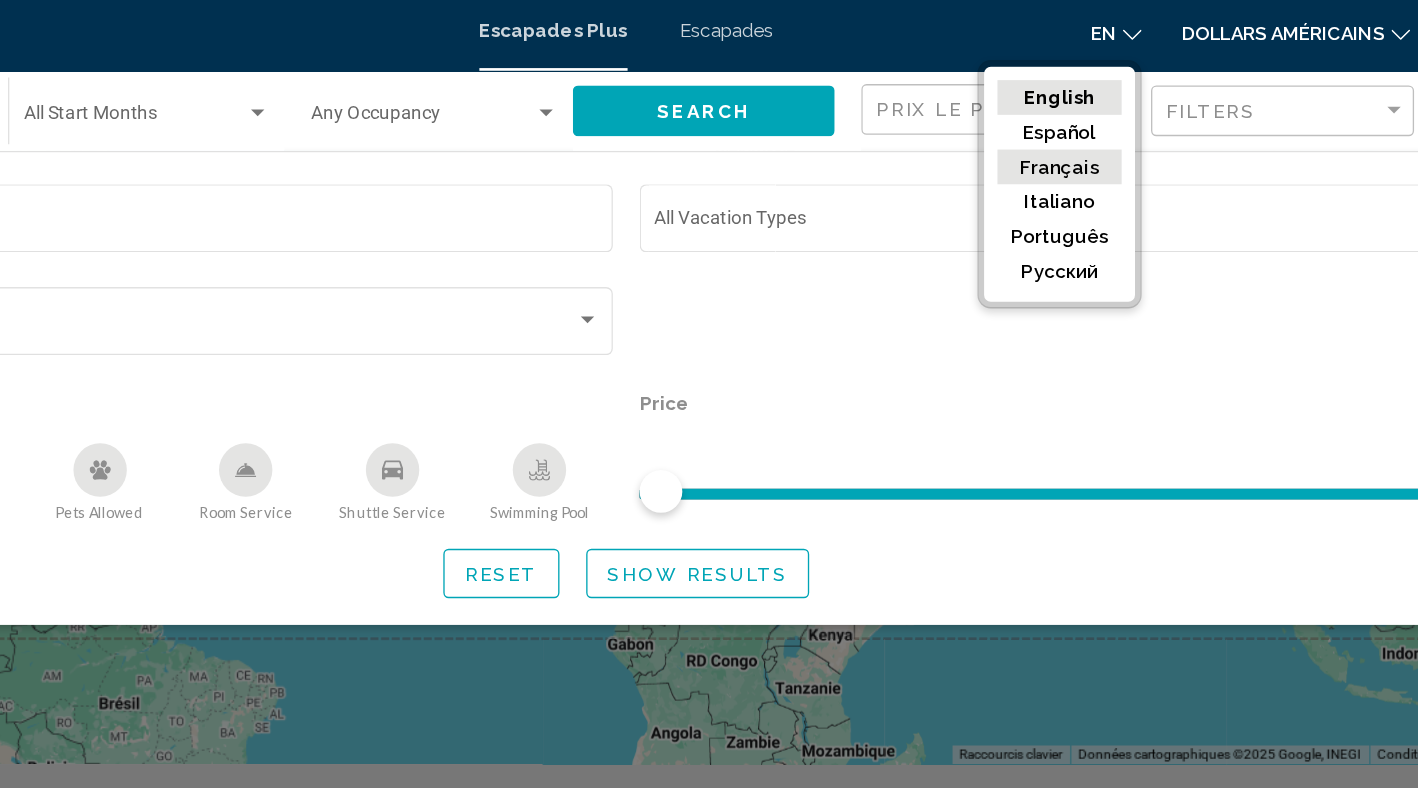 click on "Français" 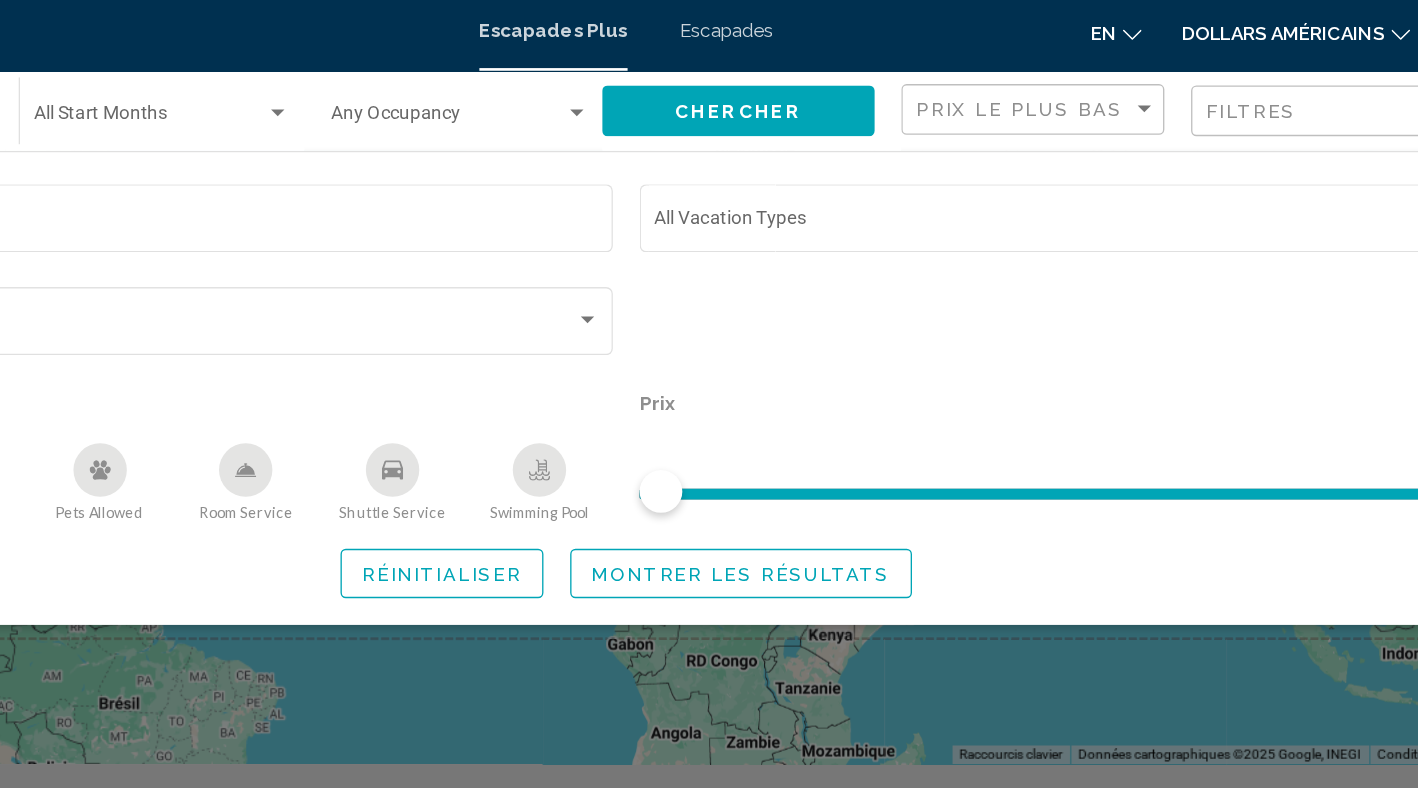 click on "en
English Español Français Italiano Português русский" 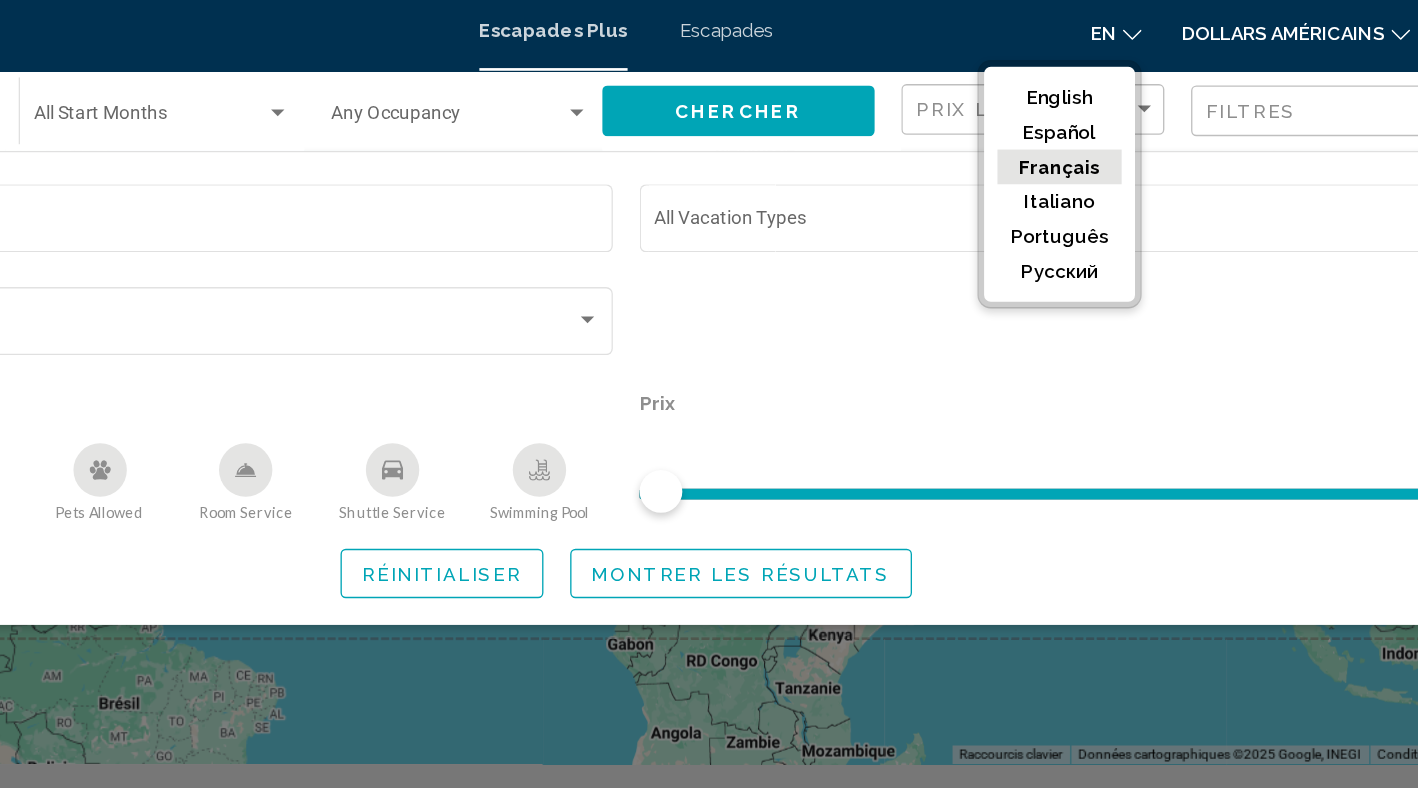 click on "Français" 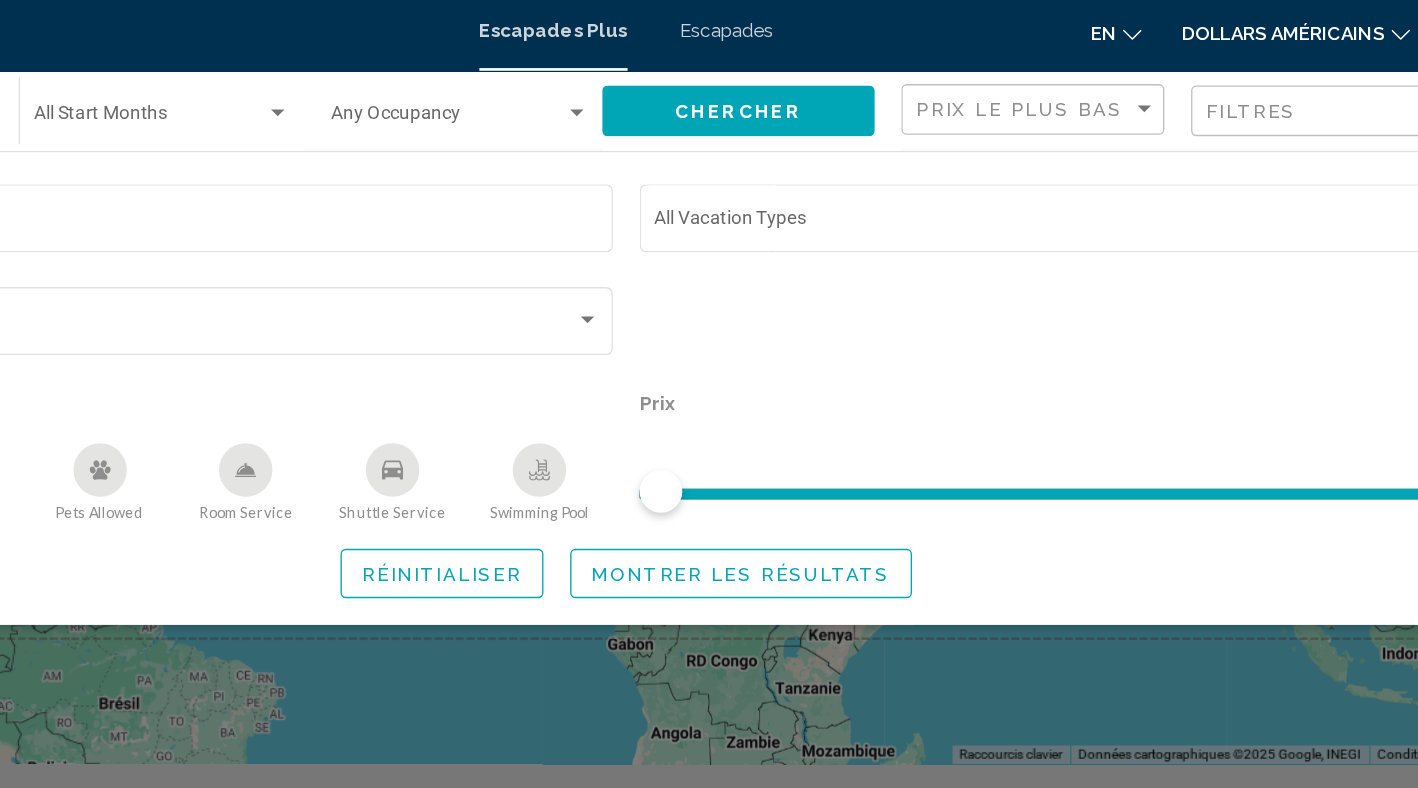 click on "Resort name Vacation Types All Vacation Types Bedroom Types All Bedroom Types Équipements
[GEOGRAPHIC_DATA]
Free Wifi
Pets Allowed
Room Service
Shuttle Service
Swimming Pool  Prix Réinitialiser Montrer les résultats" 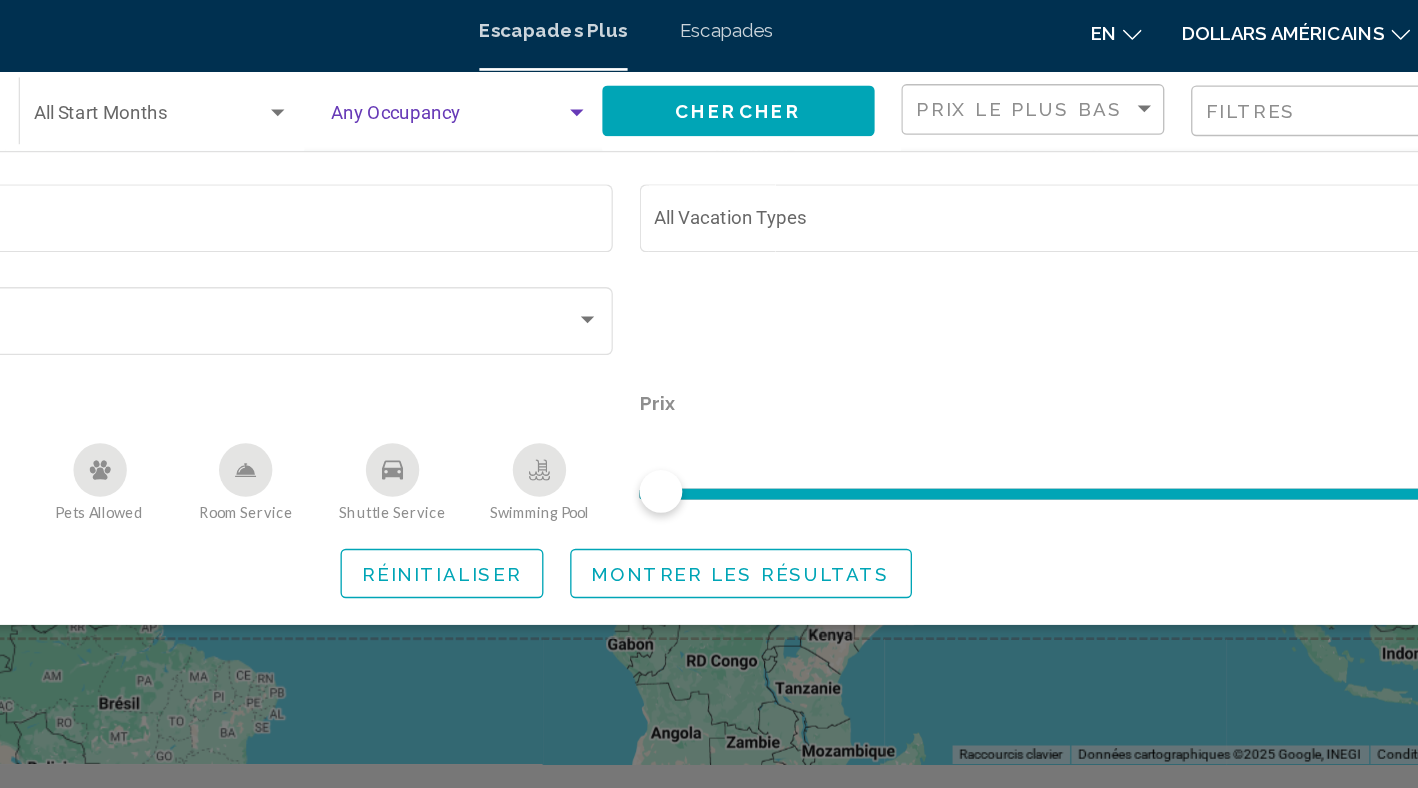 click at bounding box center [672, 91] 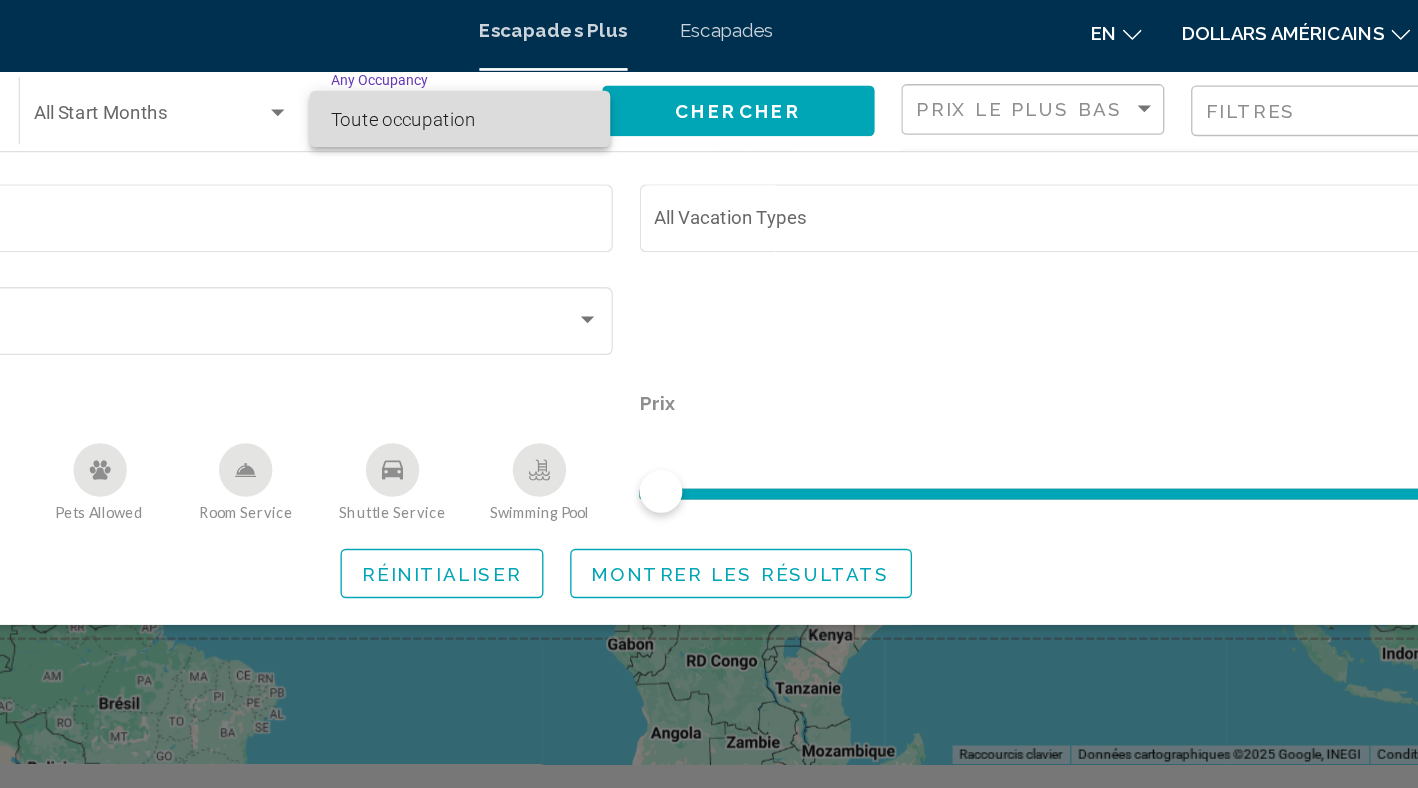 click on "Toute occupation" at bounding box center (584, 96) 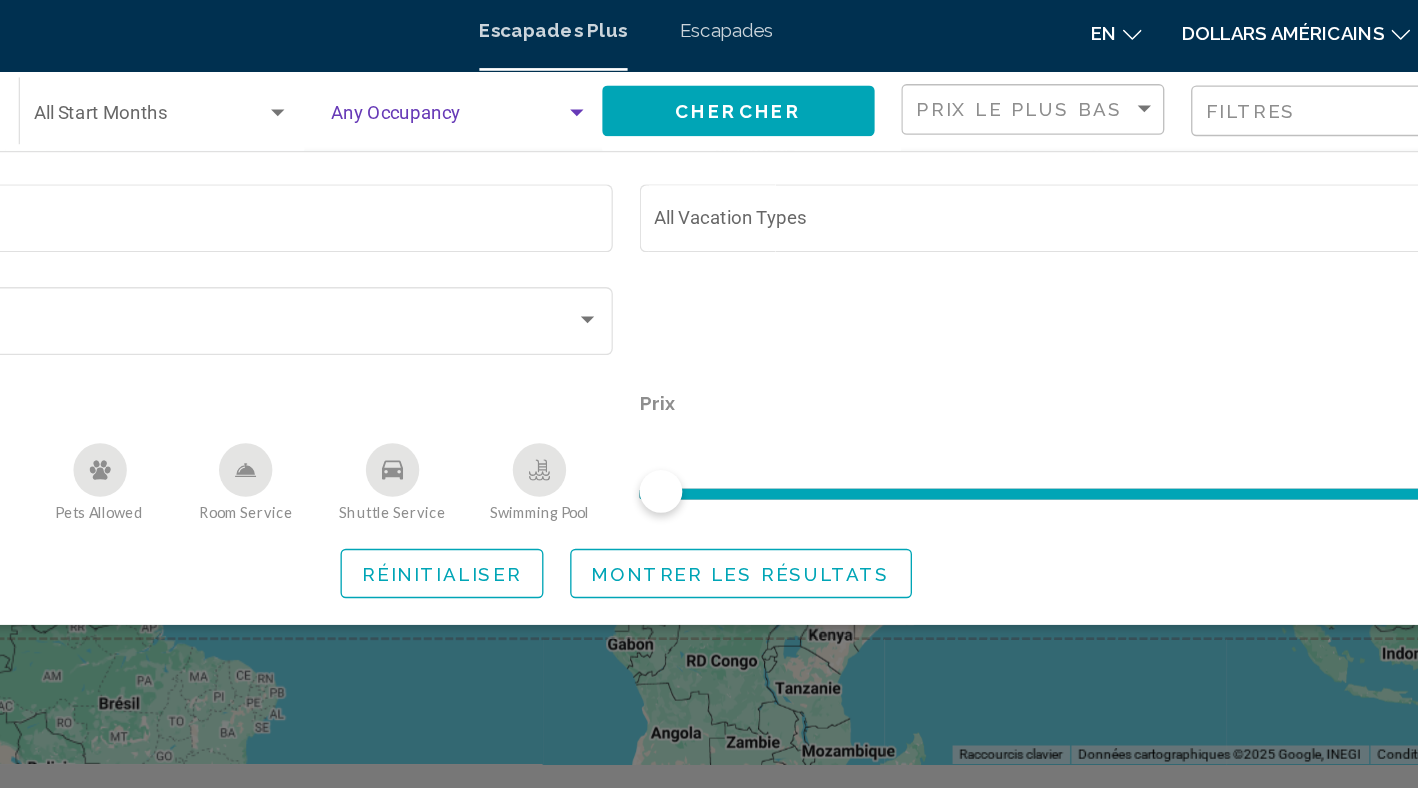 click 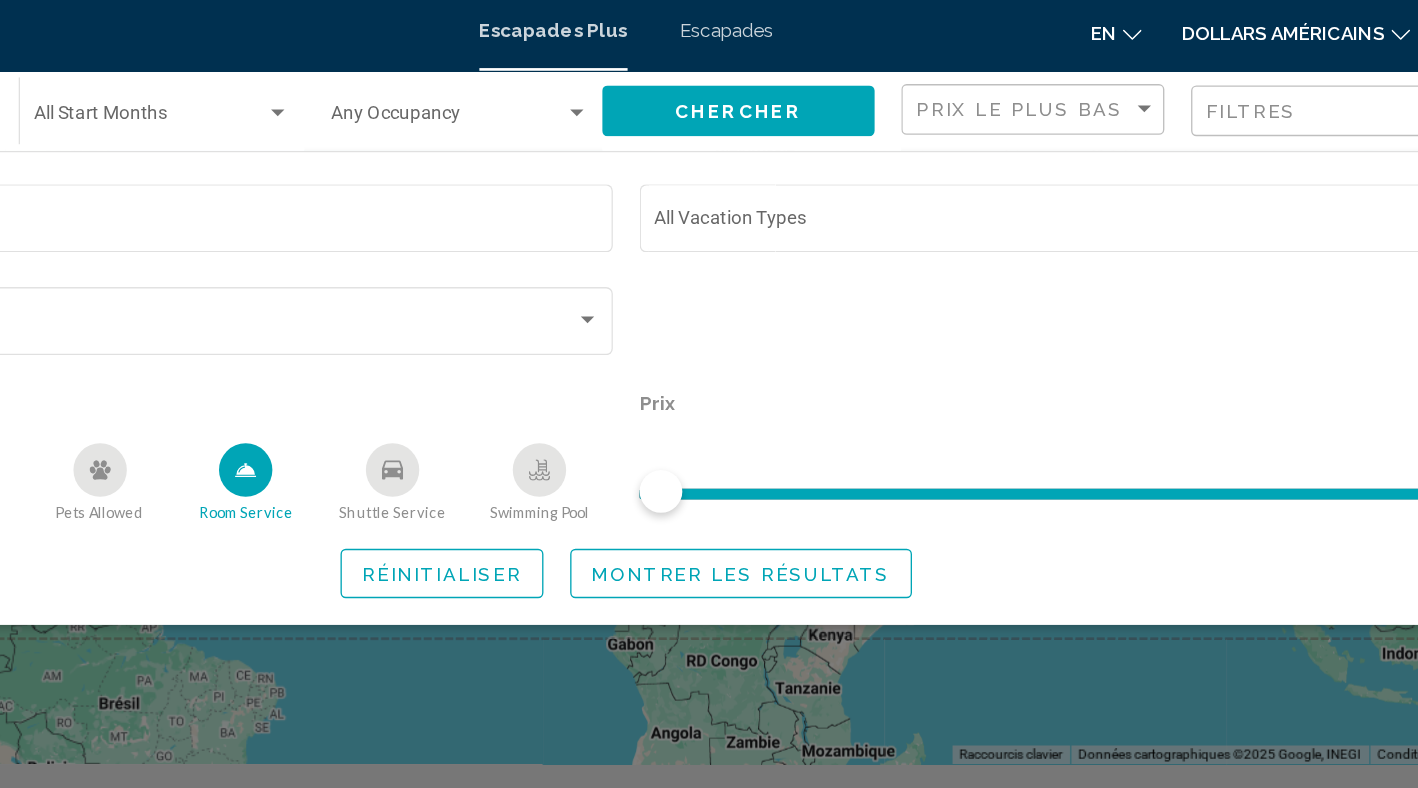 click 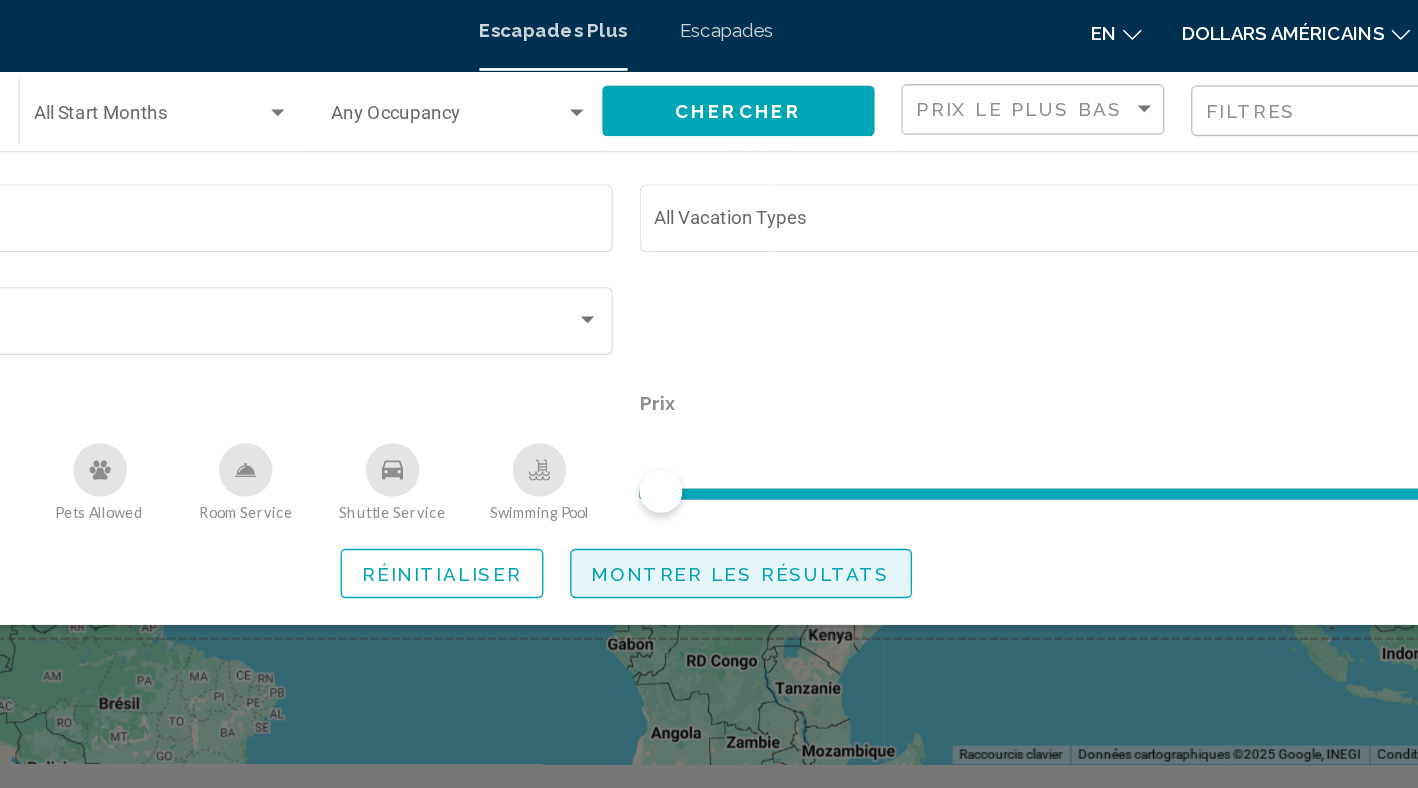 click on "Montrer les résultats" 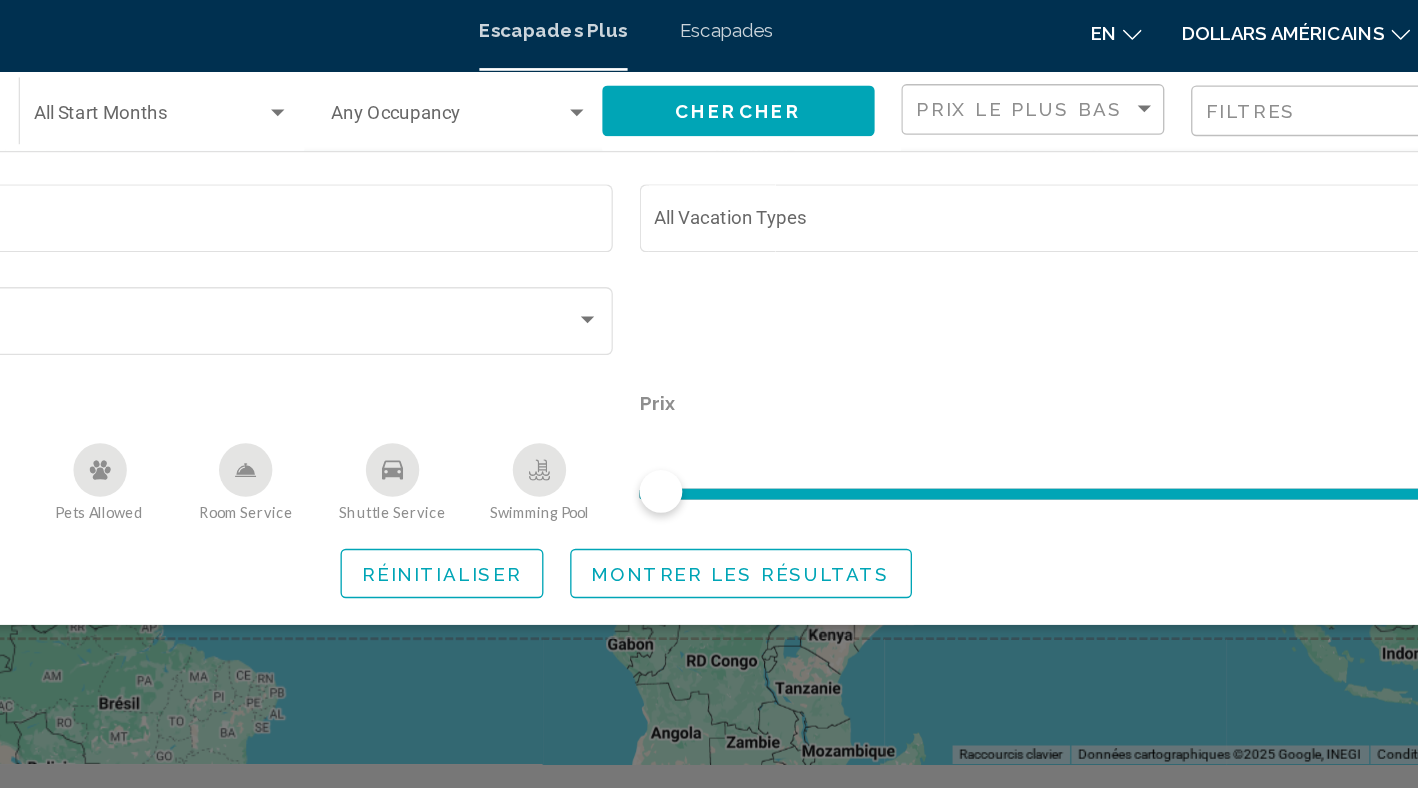 drag, startPoint x: 740, startPoint y: 375, endPoint x: 917, endPoint y: 394, distance: 178.01685 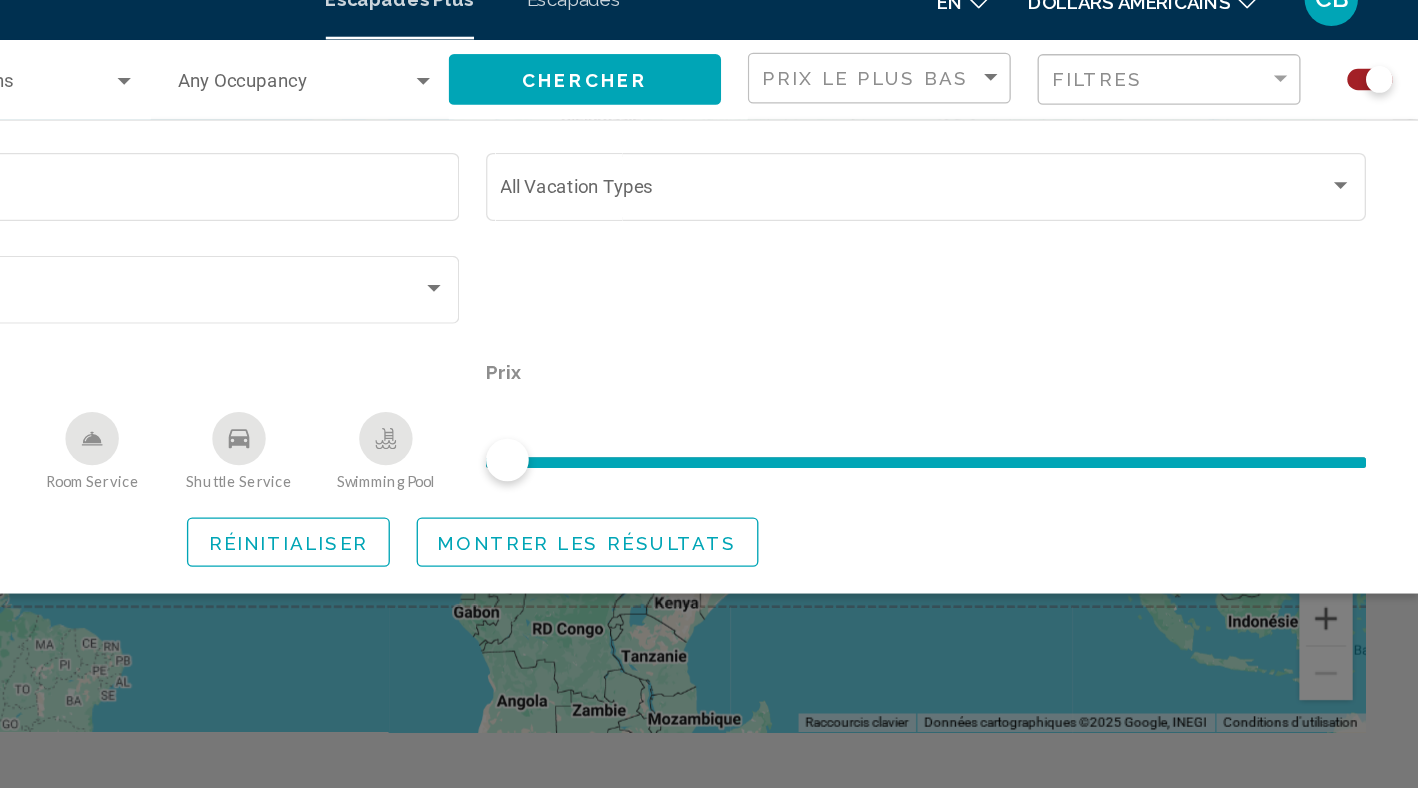 drag, startPoint x: 739, startPoint y: 376, endPoint x: 809, endPoint y: 366, distance: 70.71068 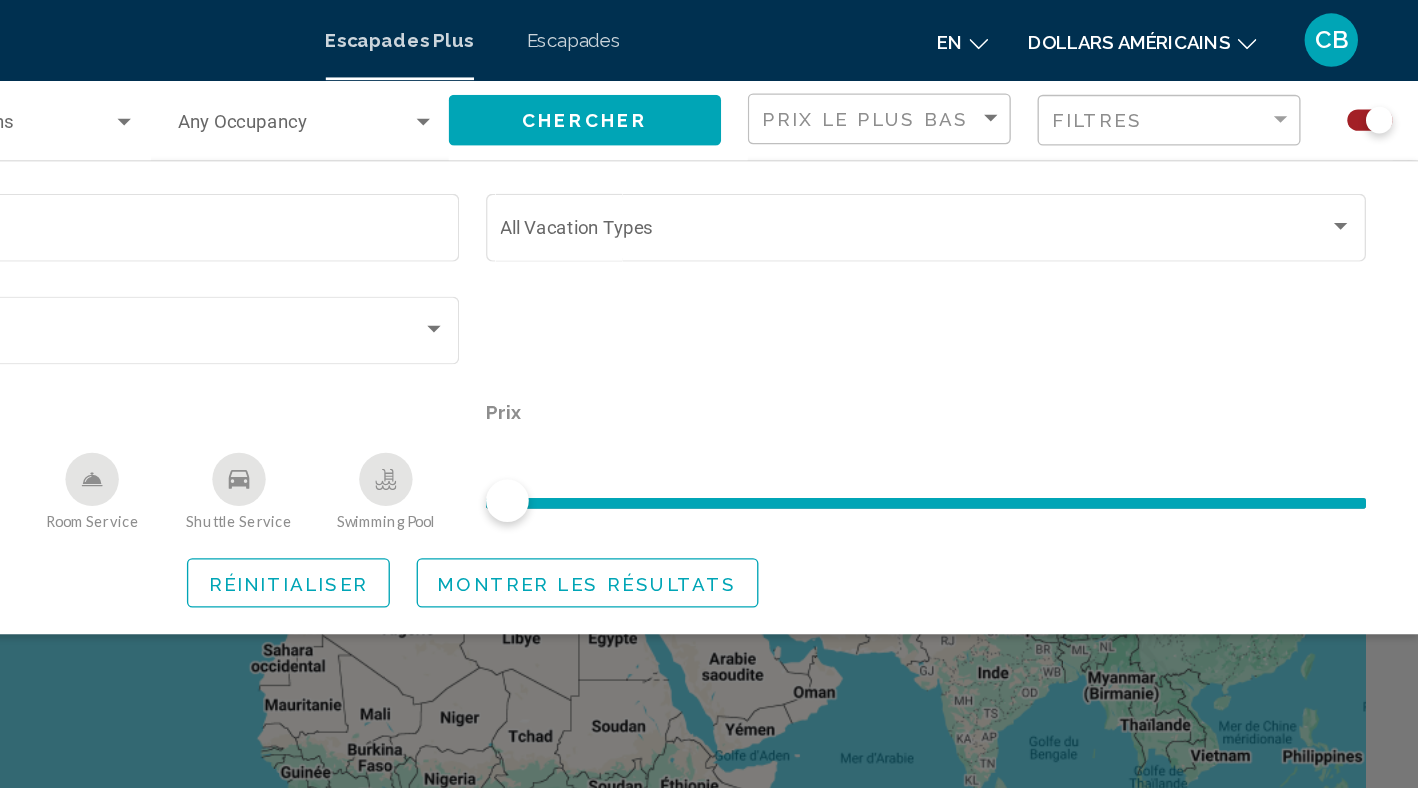 scroll, scrollTop: 0, scrollLeft: 0, axis: both 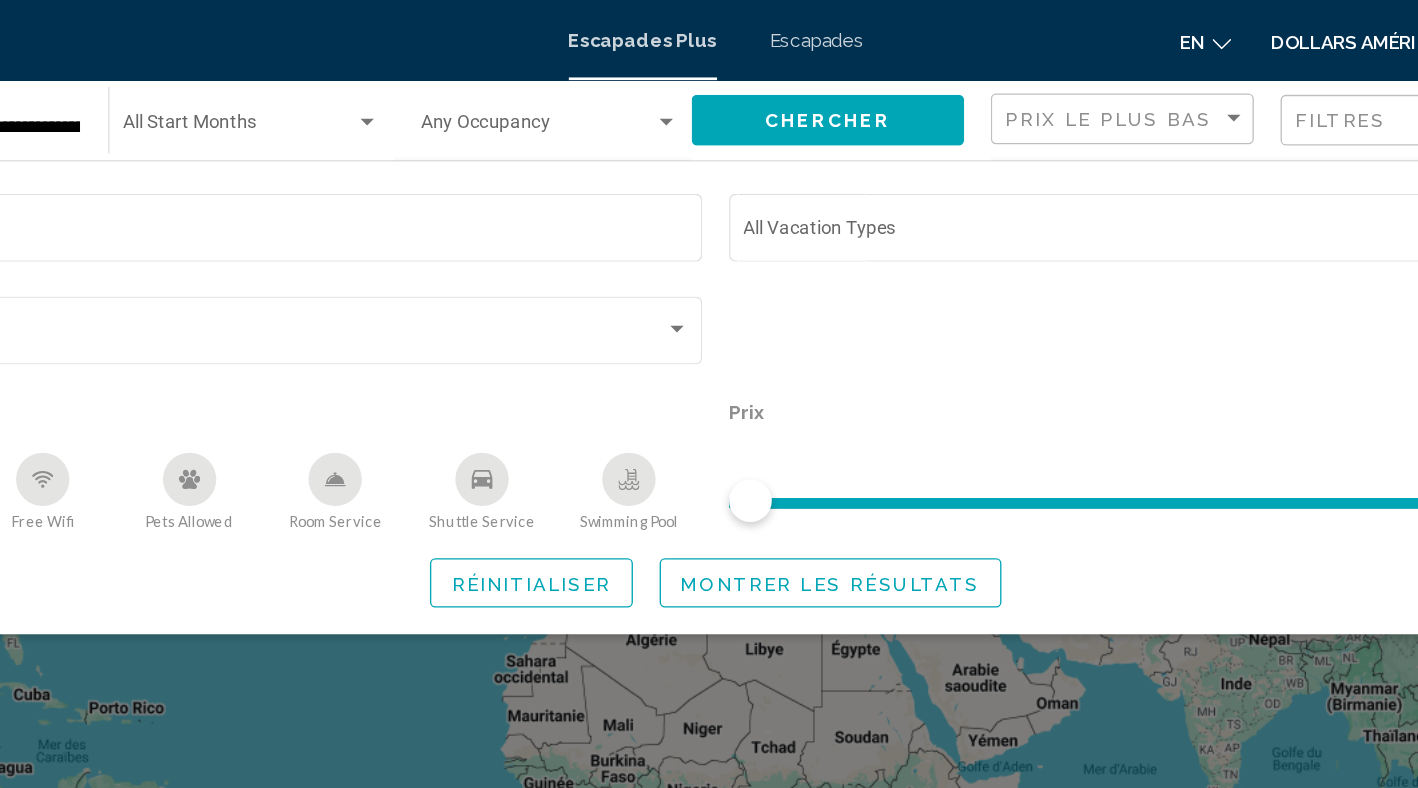 click on "Escapades" at bounding box center [785, 30] 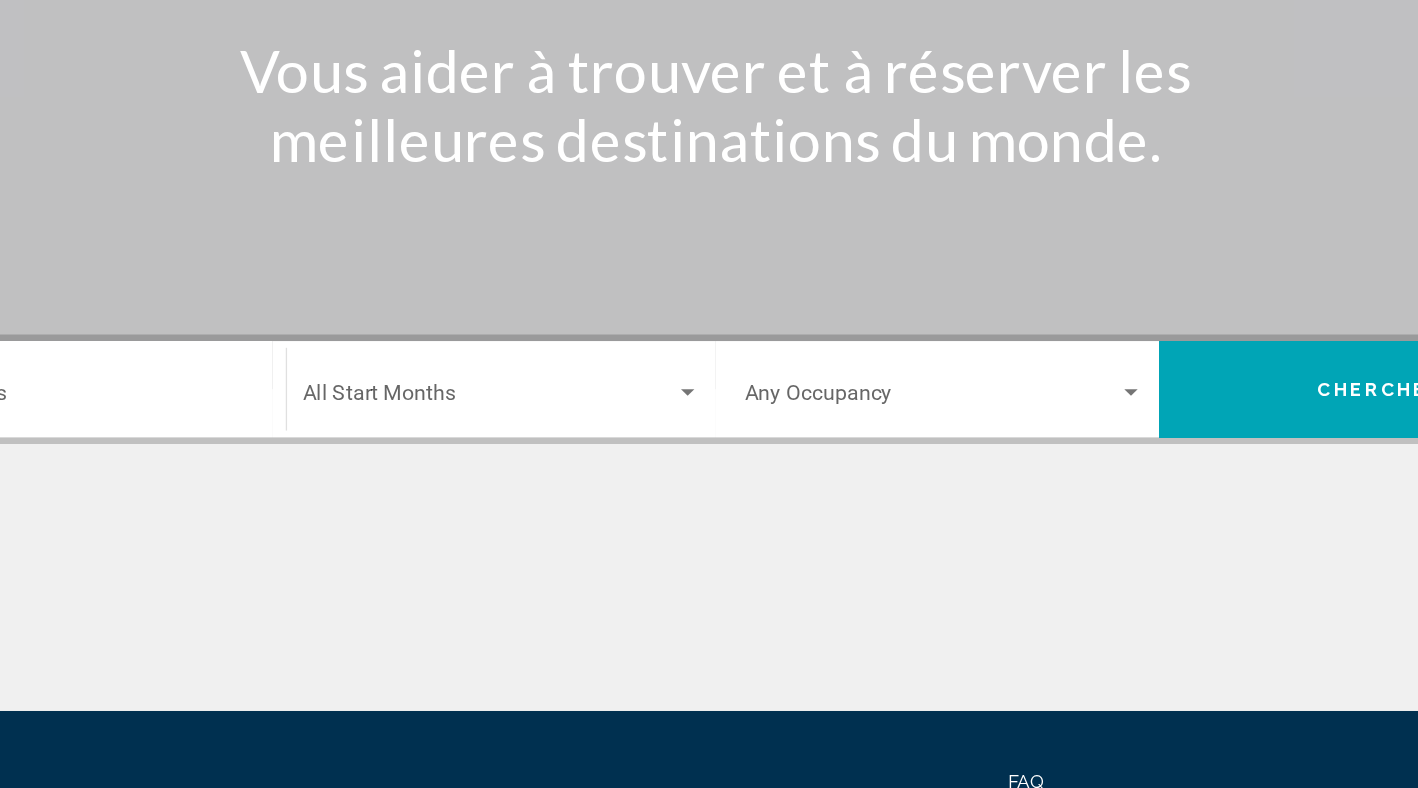 scroll, scrollTop: 115, scrollLeft: 0, axis: vertical 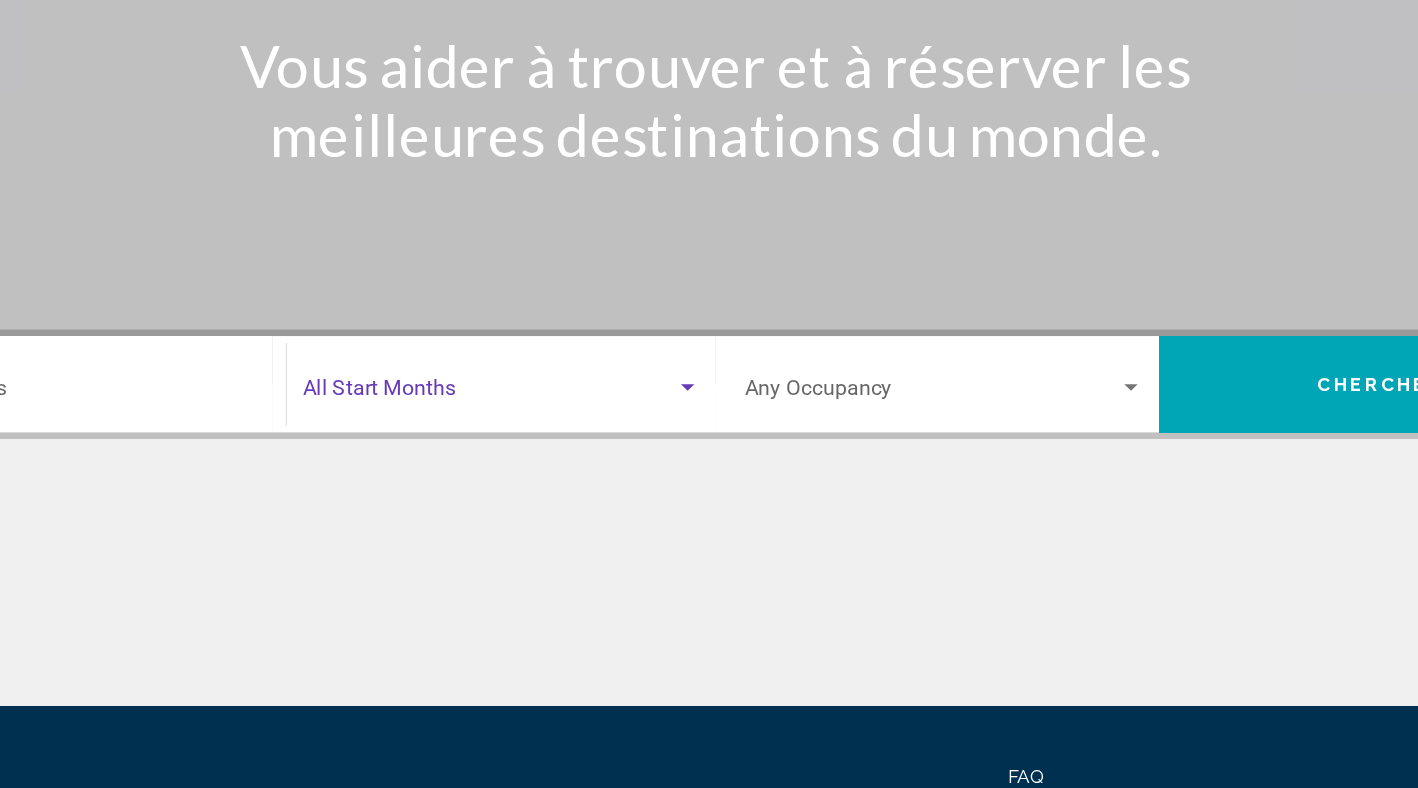 click at bounding box center [539, 492] 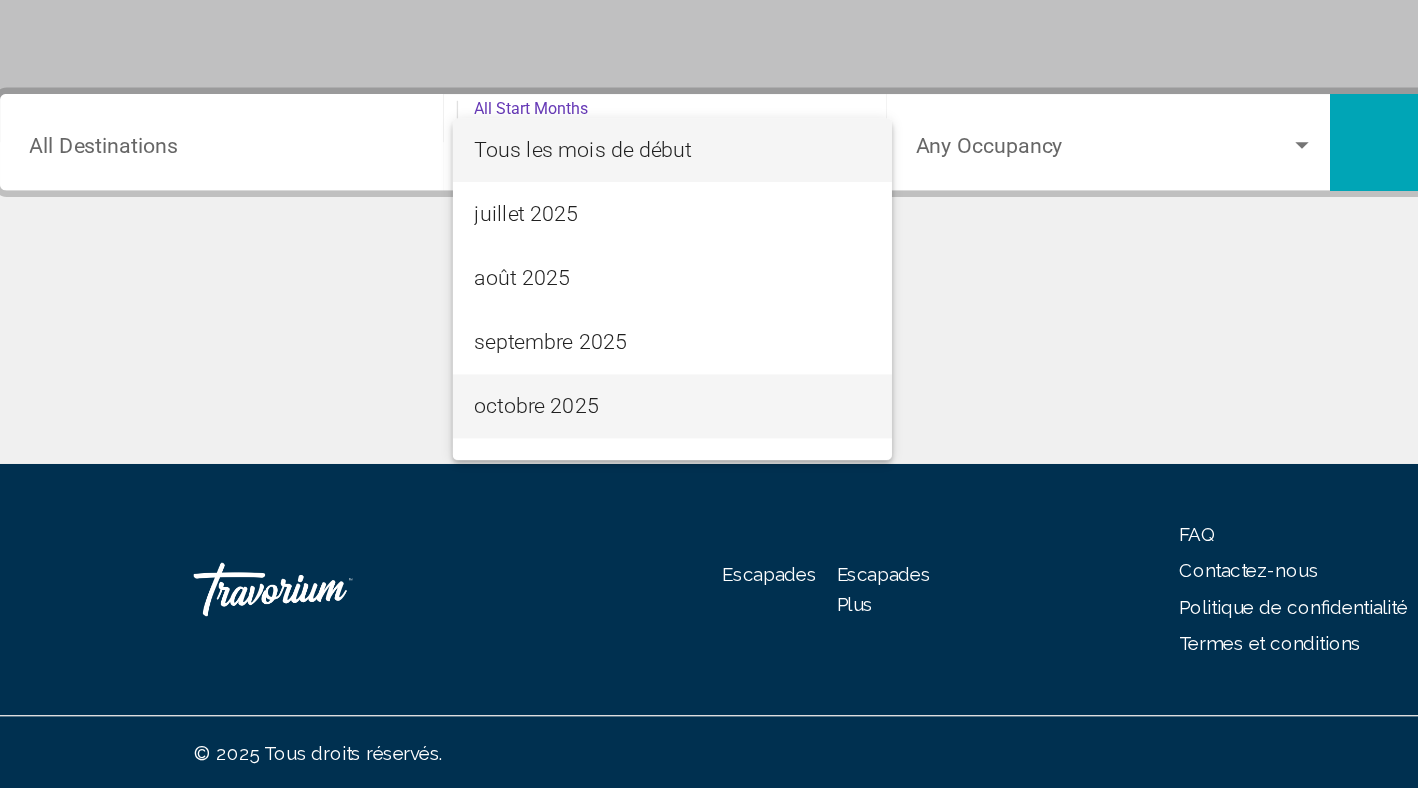 scroll, scrollTop: 298, scrollLeft: 0, axis: vertical 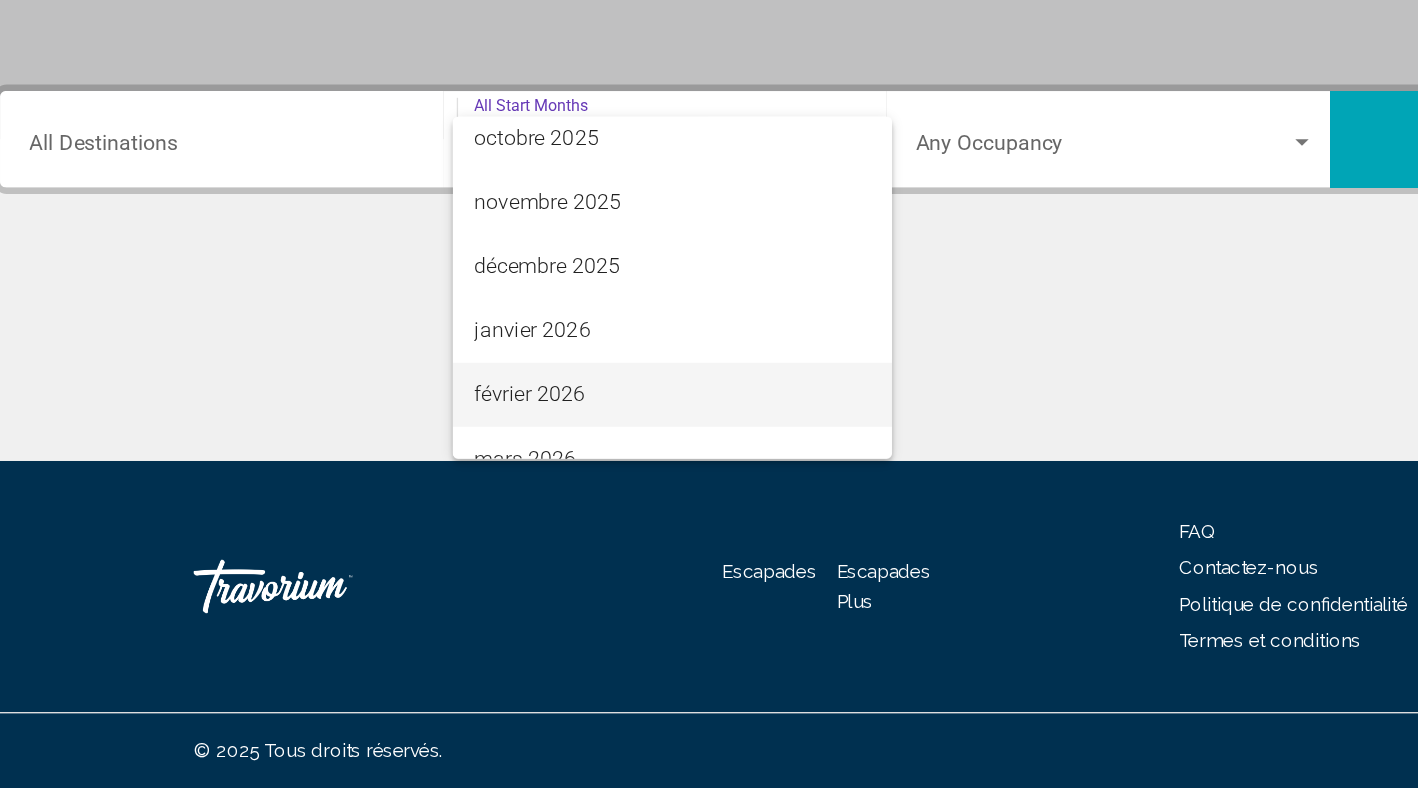 click on "février 2026" at bounding box center (441, 492) 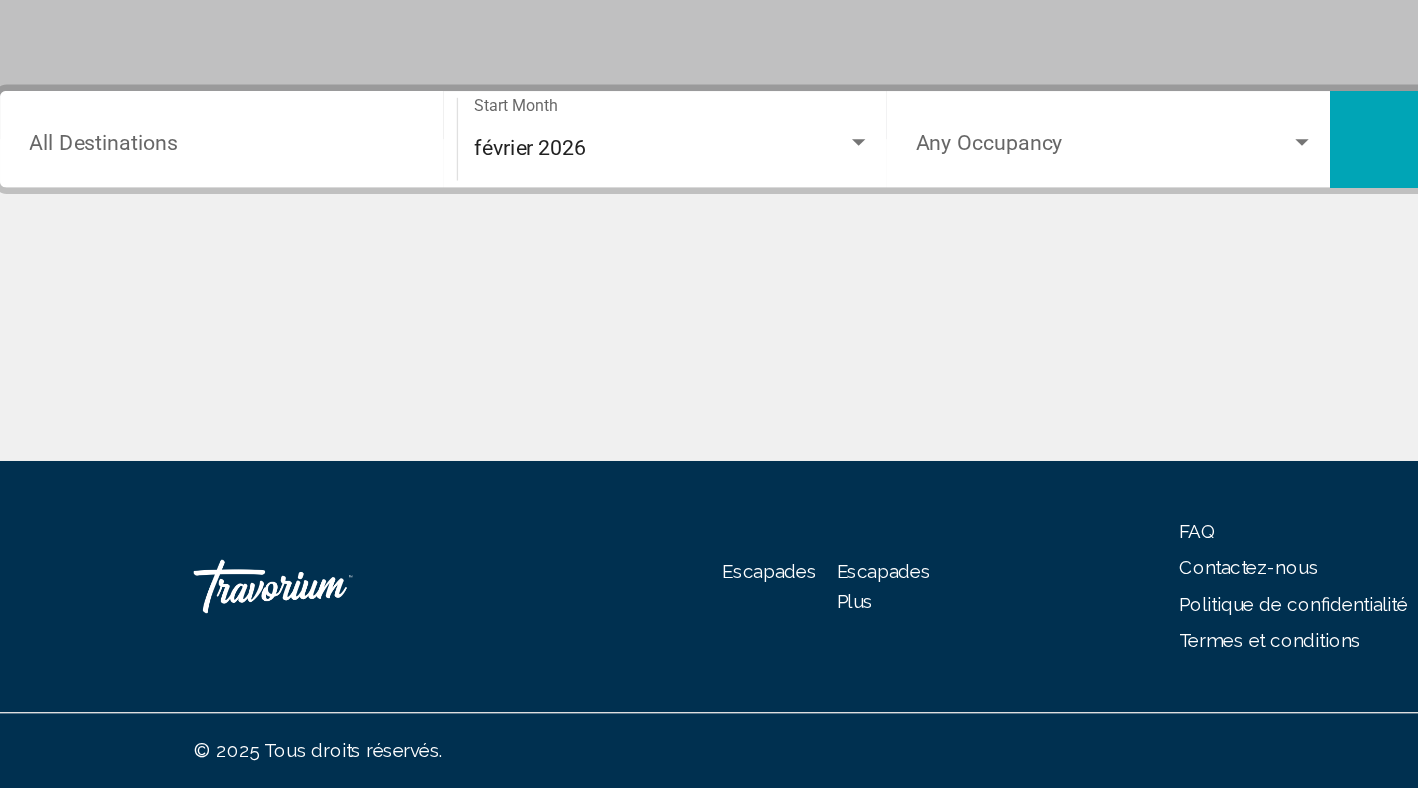 click on "Destination All Destinations" at bounding box center [216, 302] 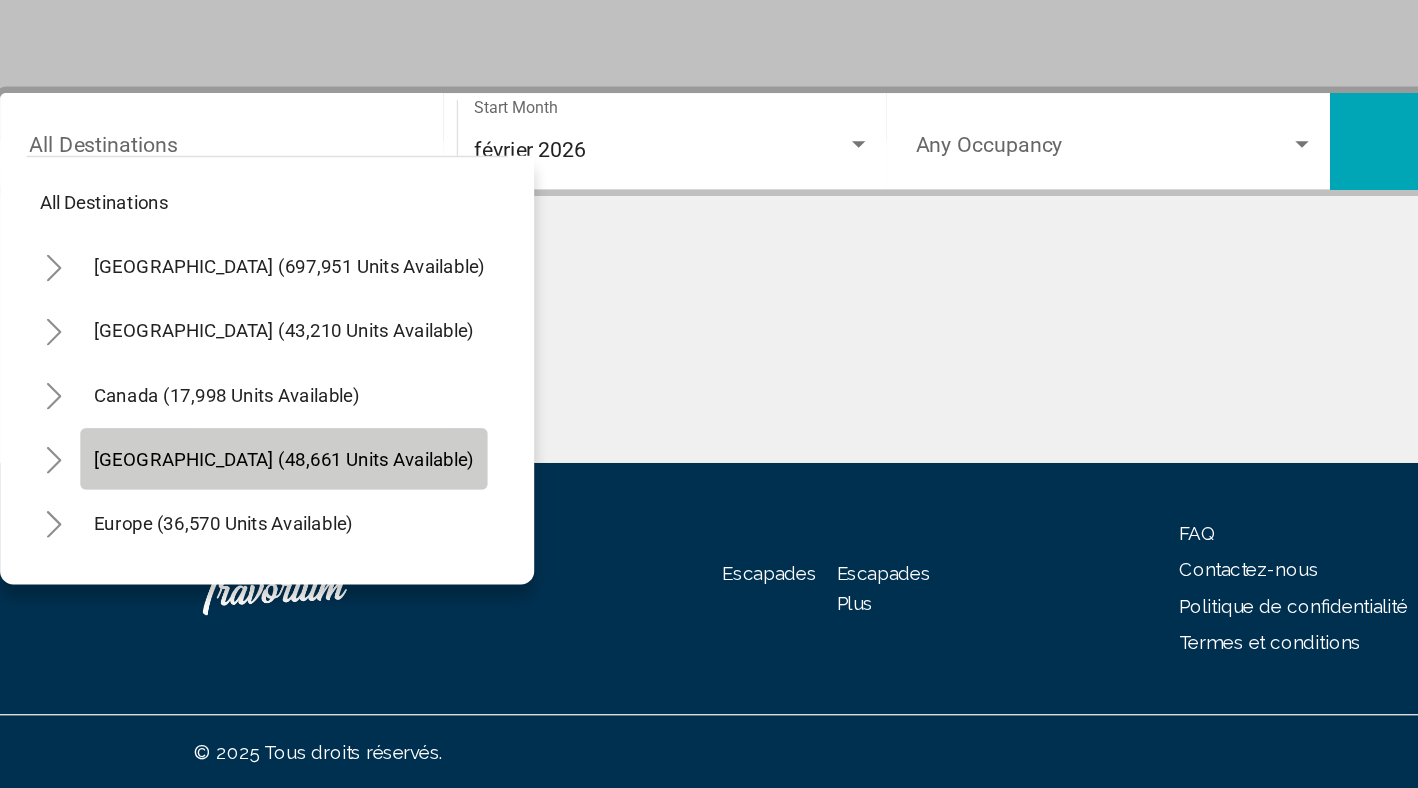 click on "[GEOGRAPHIC_DATA] (48,661 units available)" 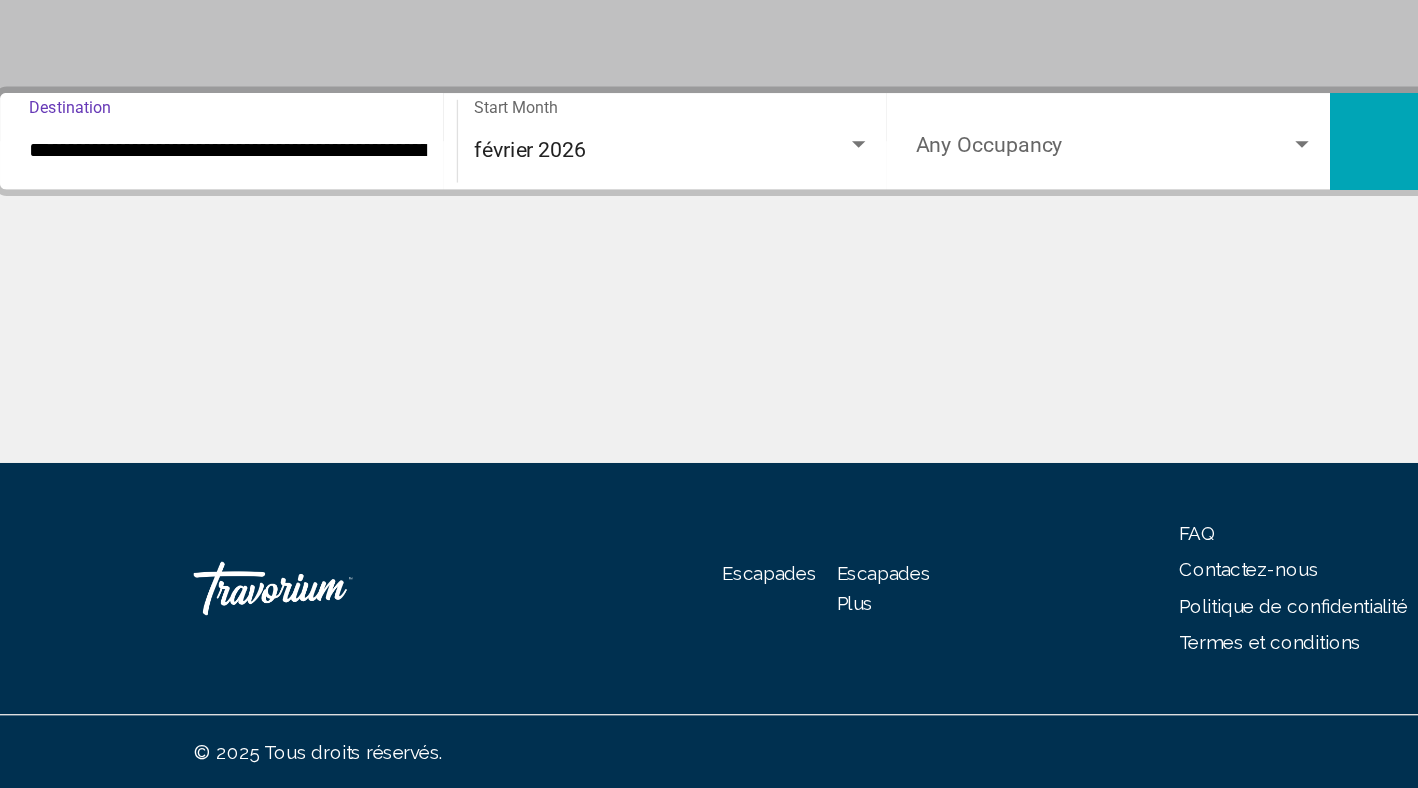 click at bounding box center [871, 309] 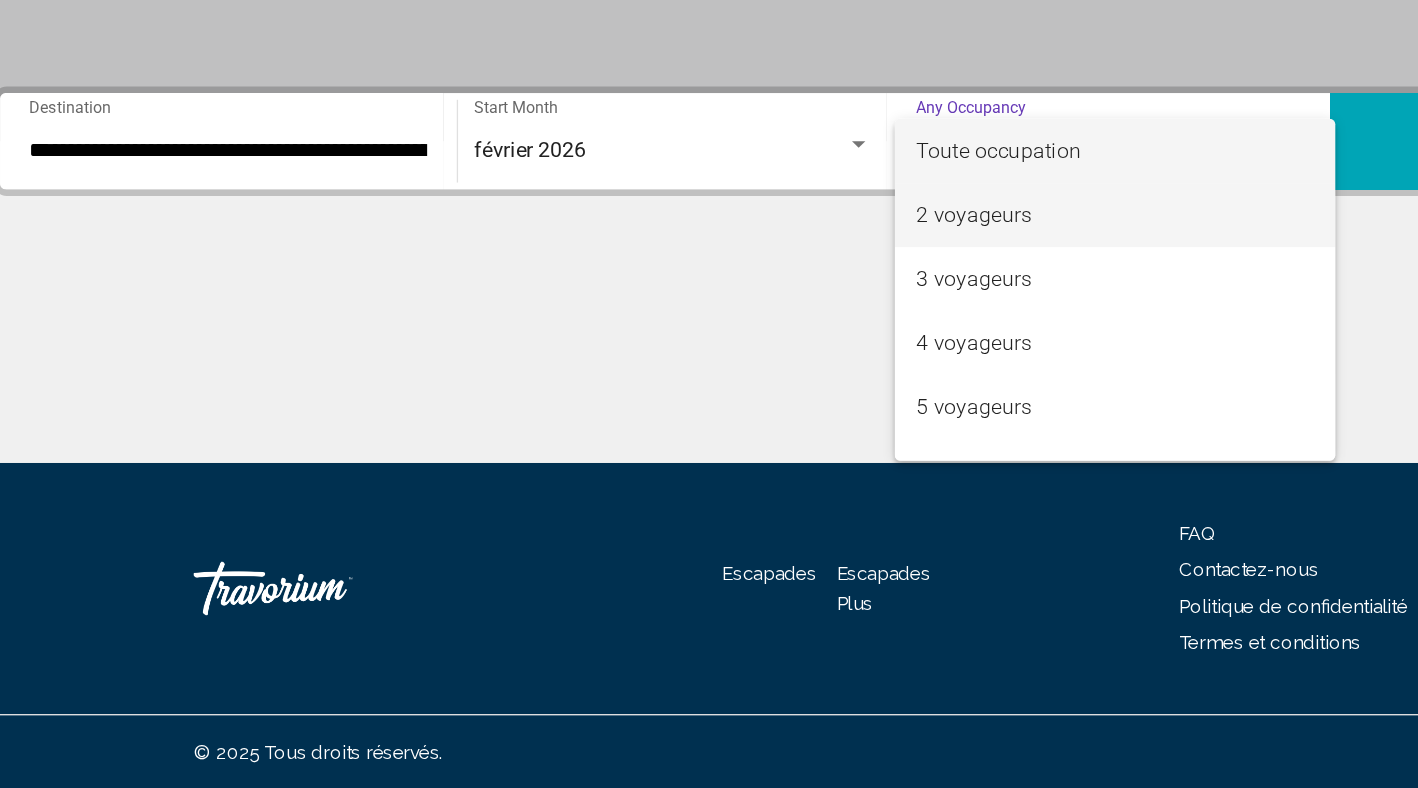 click on "2 voyageurs" at bounding box center (880, 357) 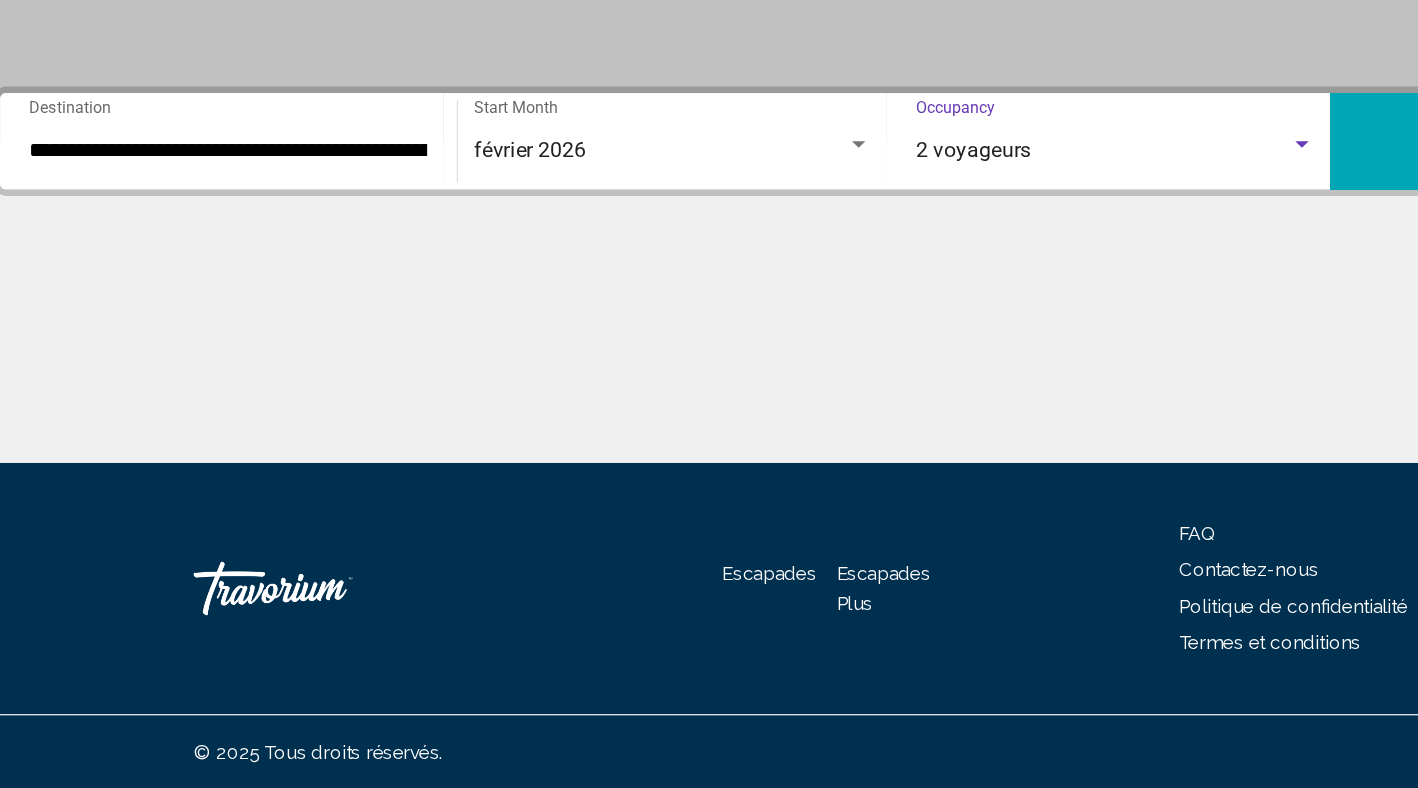 click on "**********" at bounding box center [709, 402] 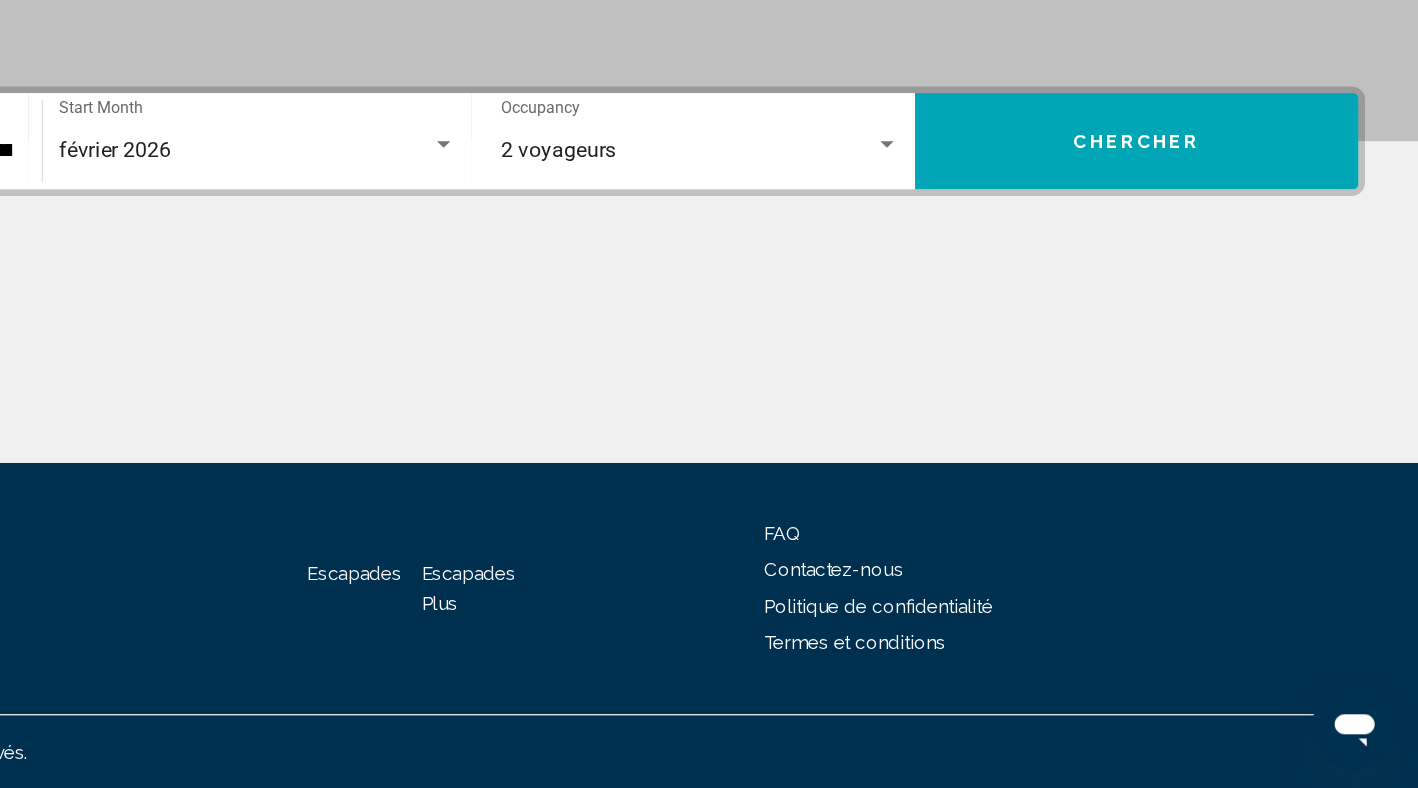 click on "Chercher" at bounding box center [1207, 303] 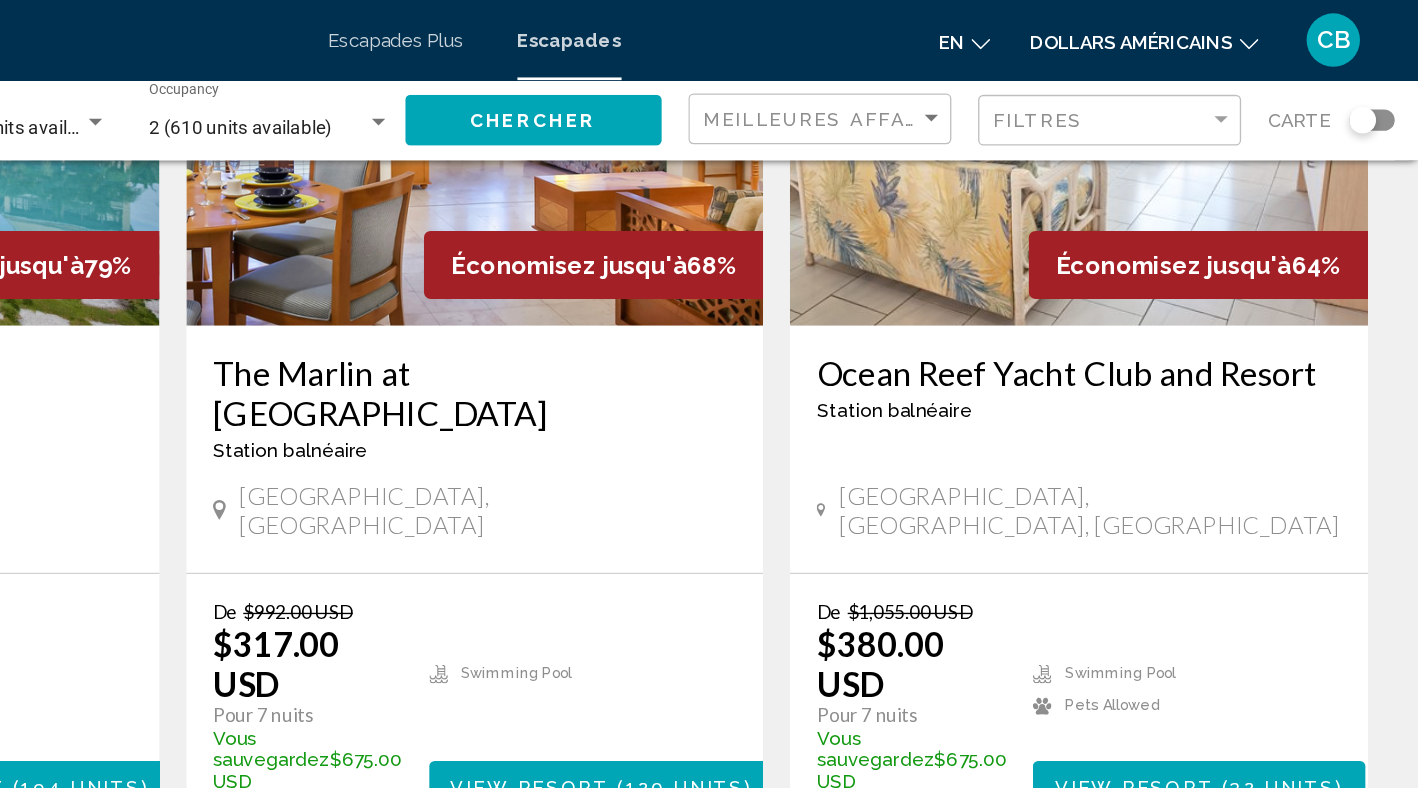 scroll, scrollTop: 0, scrollLeft: 0, axis: both 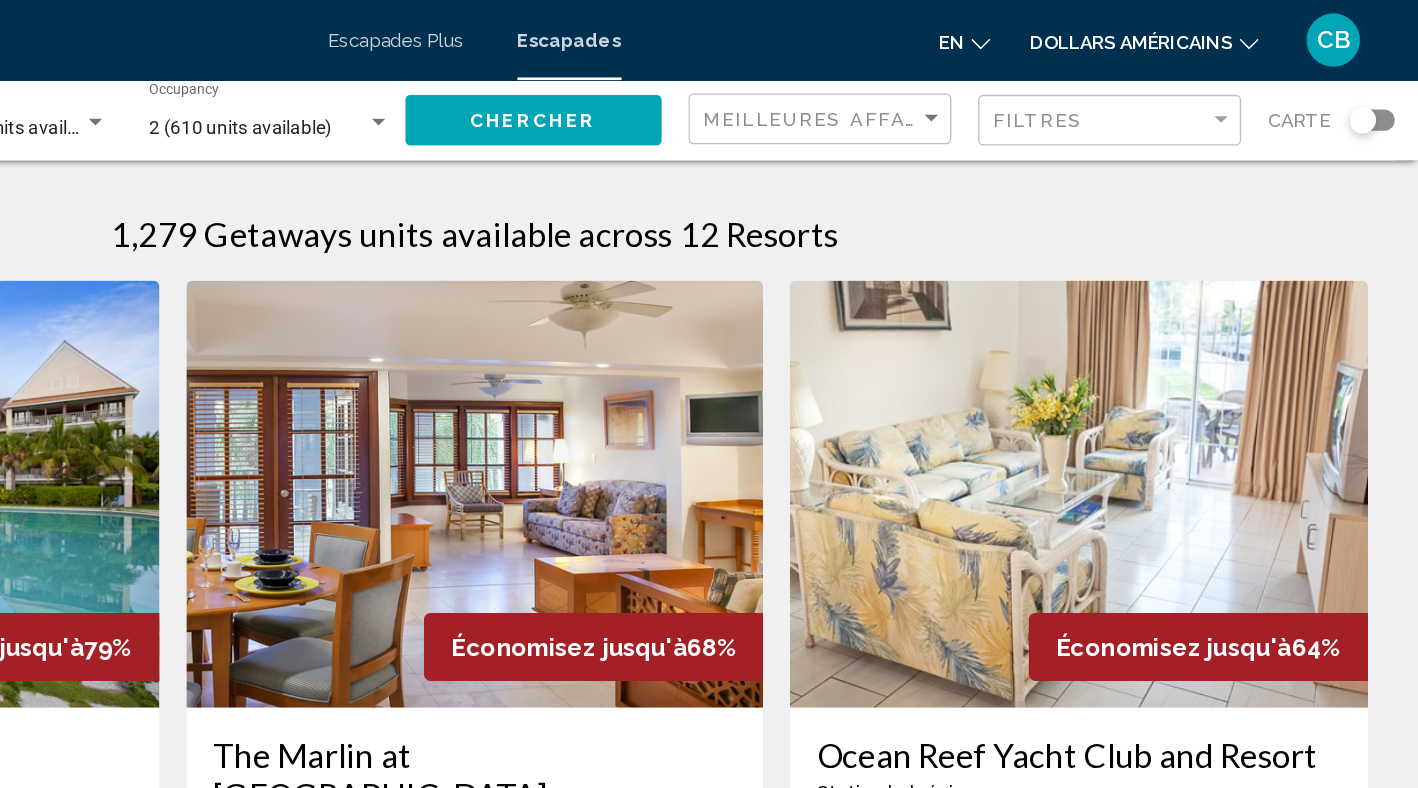 drag, startPoint x: 1381, startPoint y: 93, endPoint x: 1395, endPoint y: 93, distance: 14 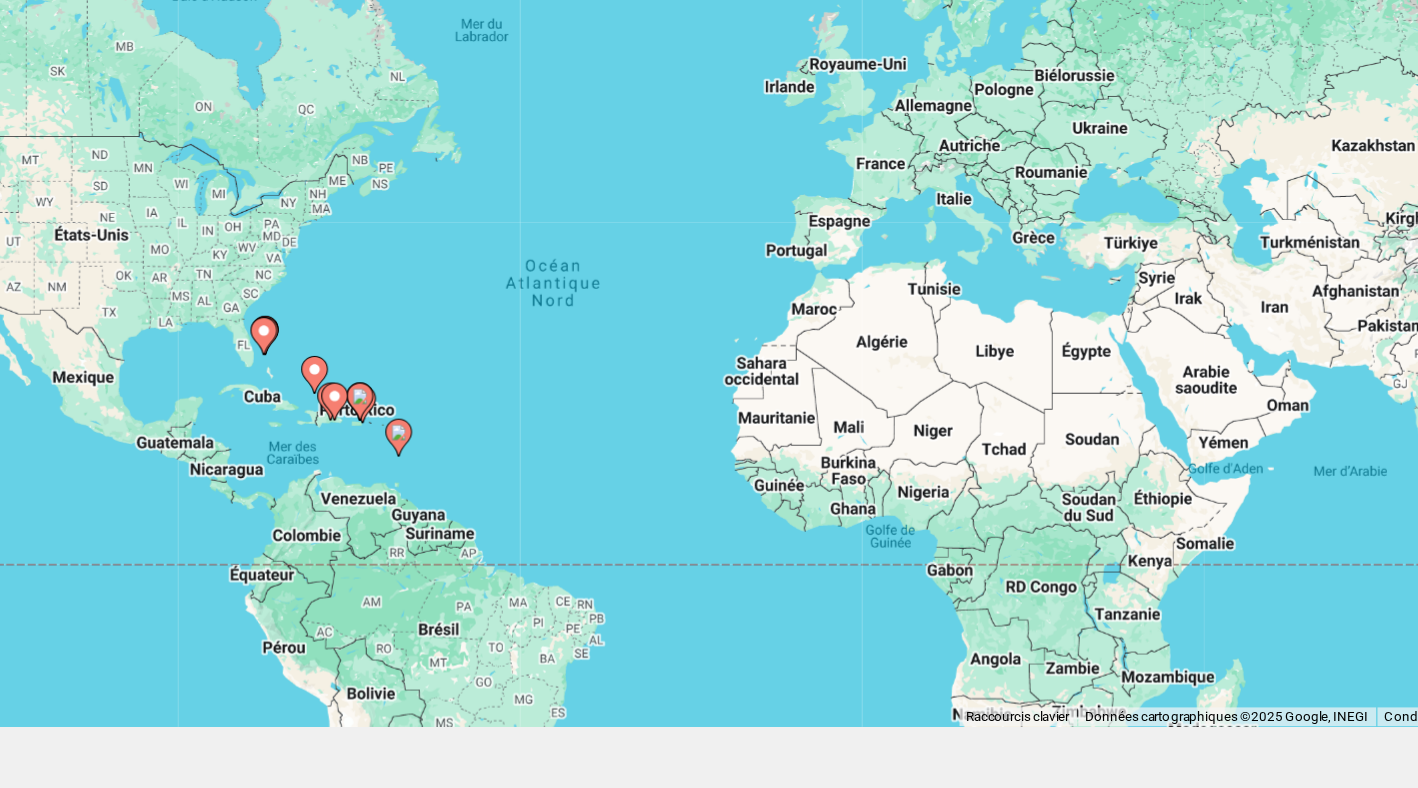 click 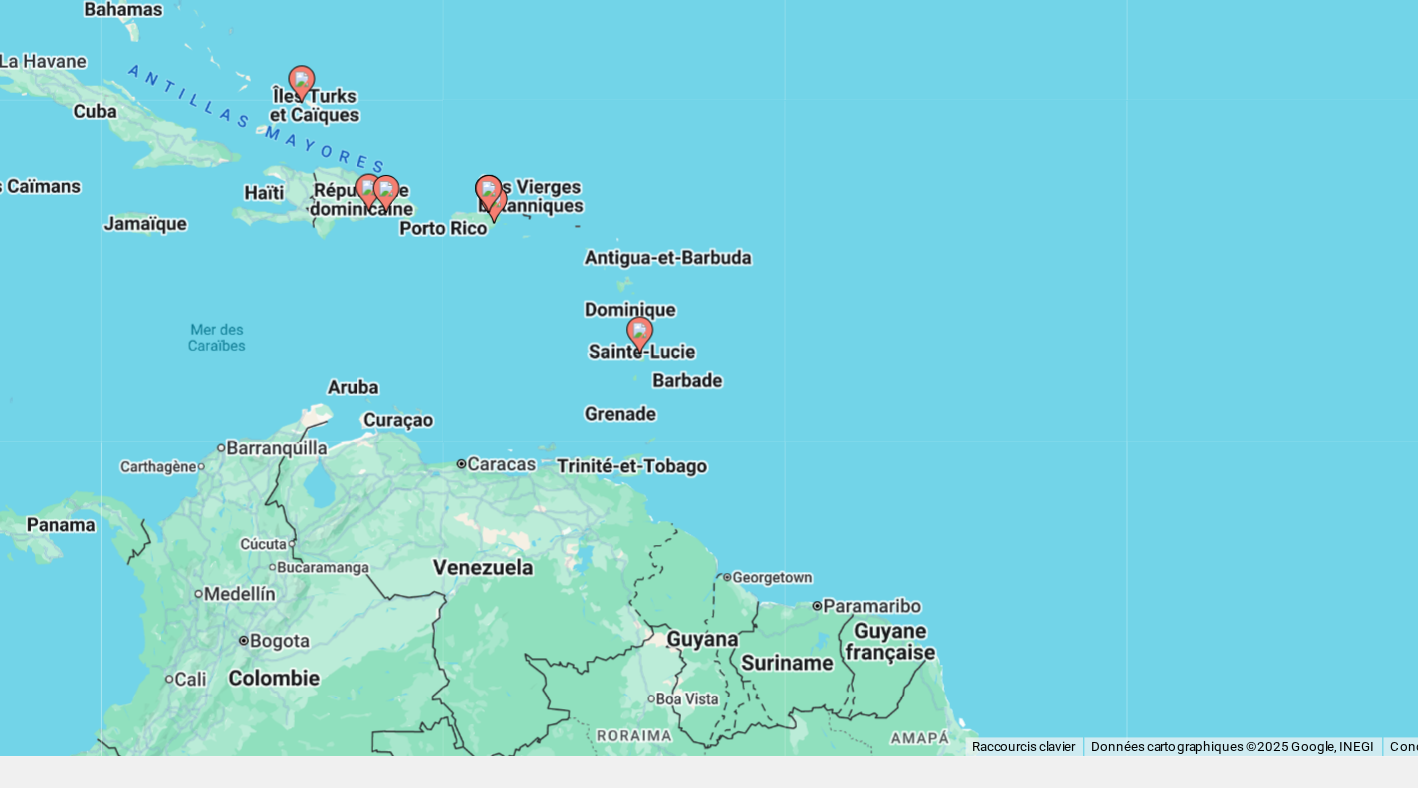 click at bounding box center [596, 319] 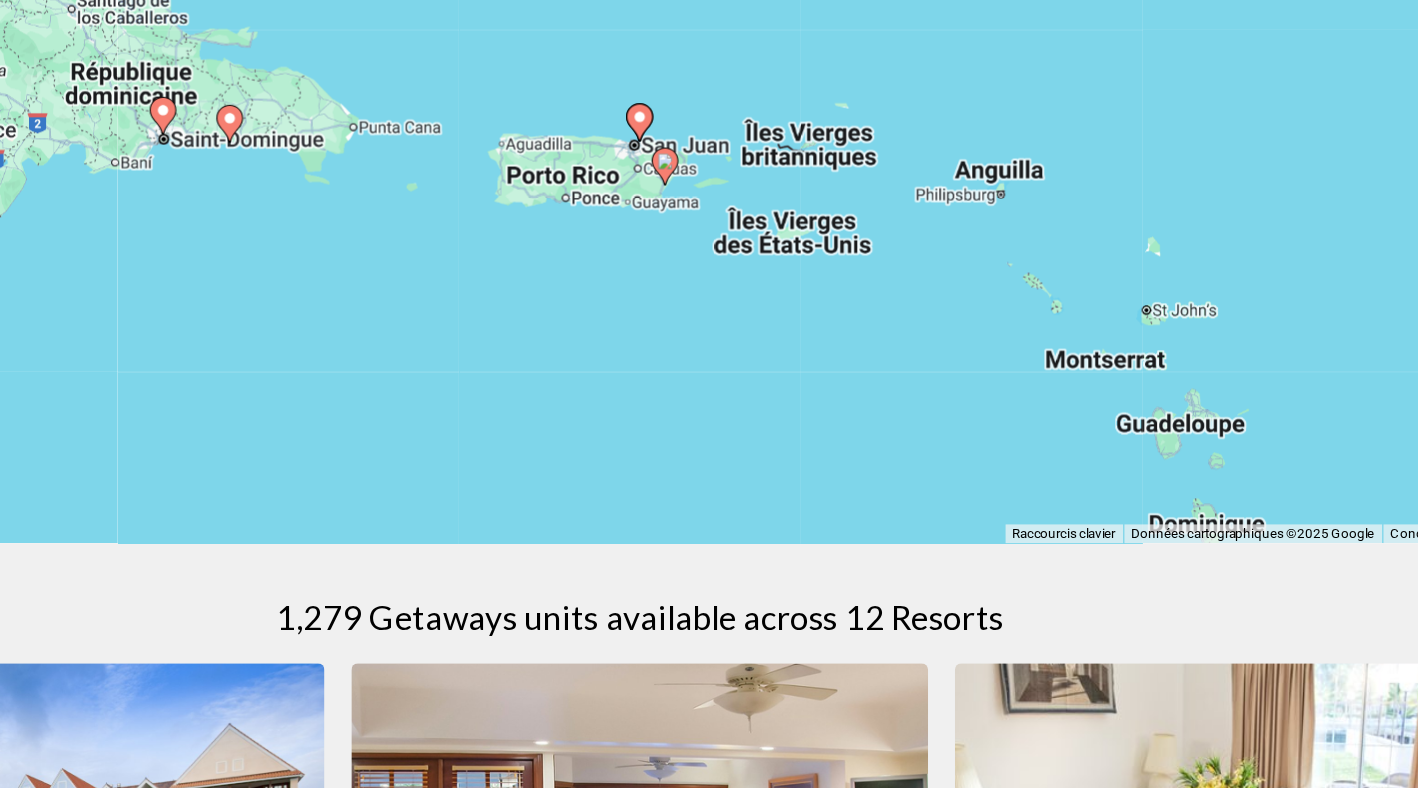 scroll, scrollTop: 141, scrollLeft: 0, axis: vertical 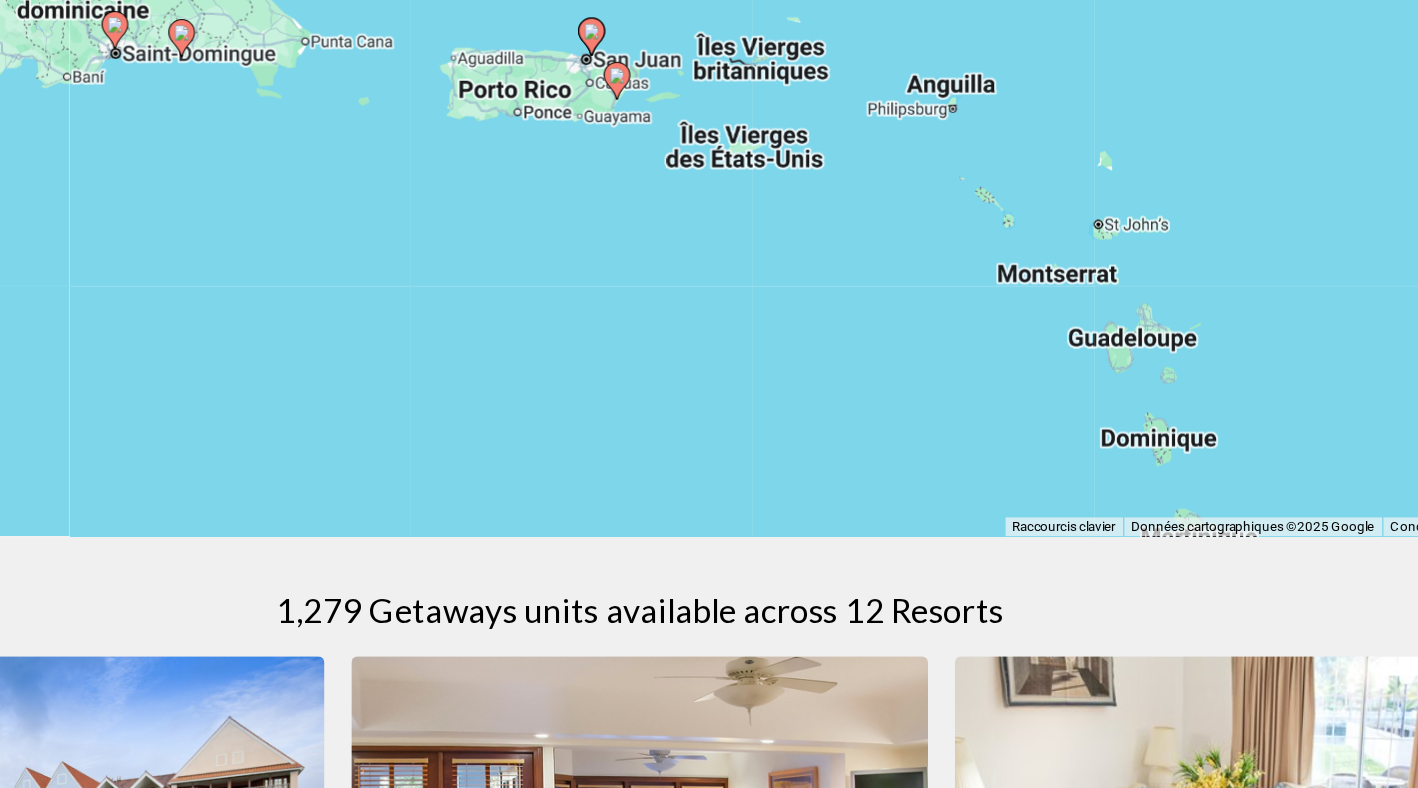 drag, startPoint x: 683, startPoint y: 517, endPoint x: 632, endPoint y: 452, distance: 82.61961 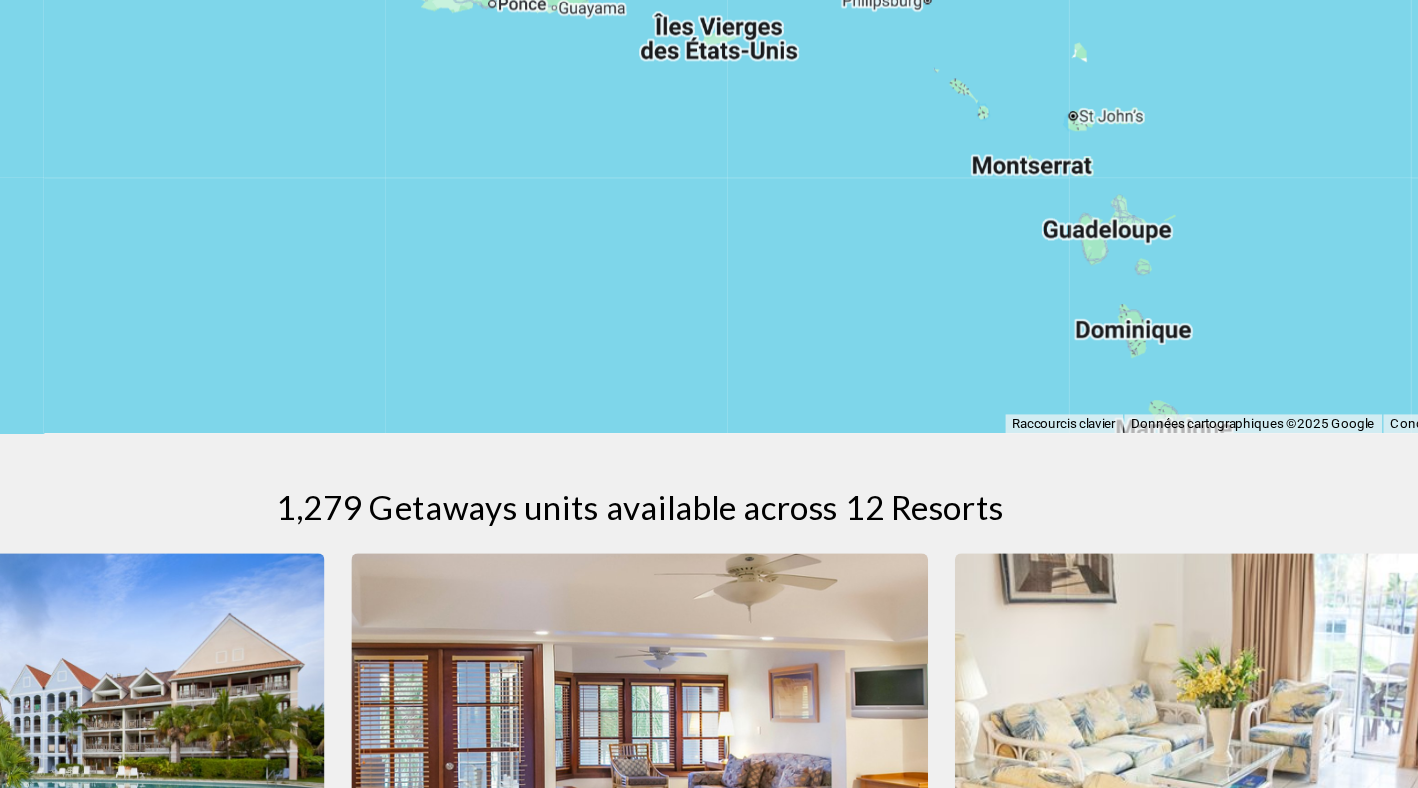 scroll, scrollTop: 227, scrollLeft: 0, axis: vertical 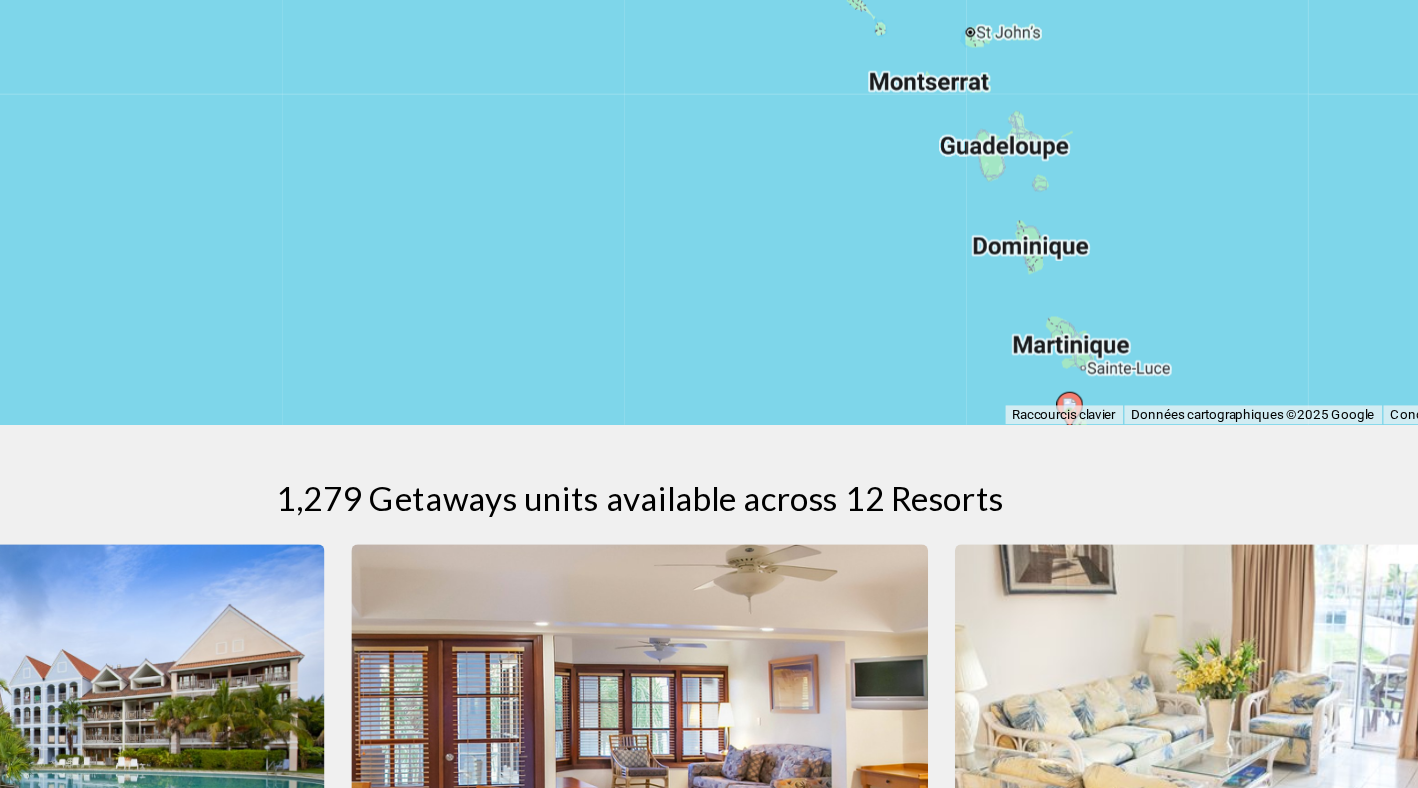 drag, startPoint x: 689, startPoint y: 456, endPoint x: 602, endPoint y: 393, distance: 107.415085 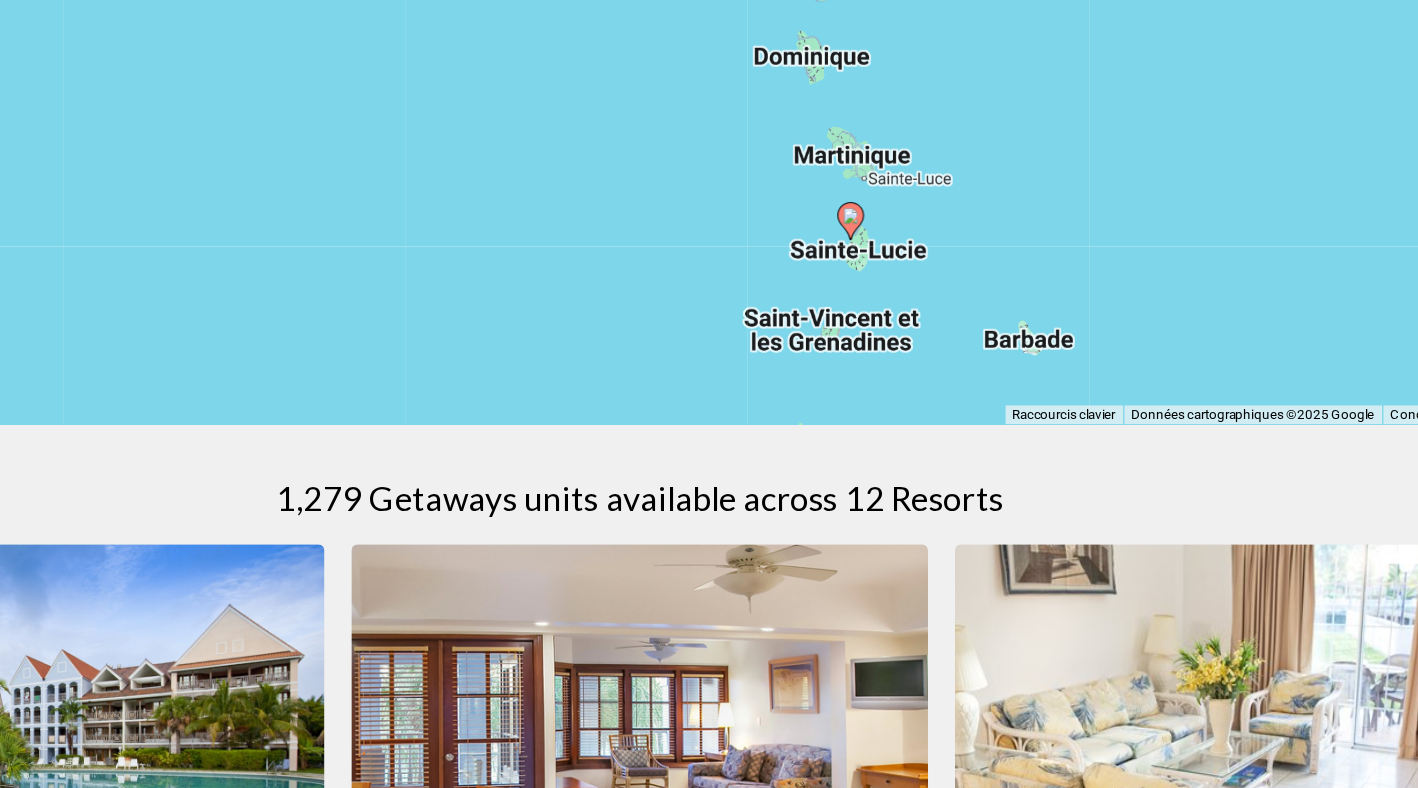 drag, startPoint x: 756, startPoint y: 438, endPoint x: 591, endPoint y: 293, distance: 219.65883 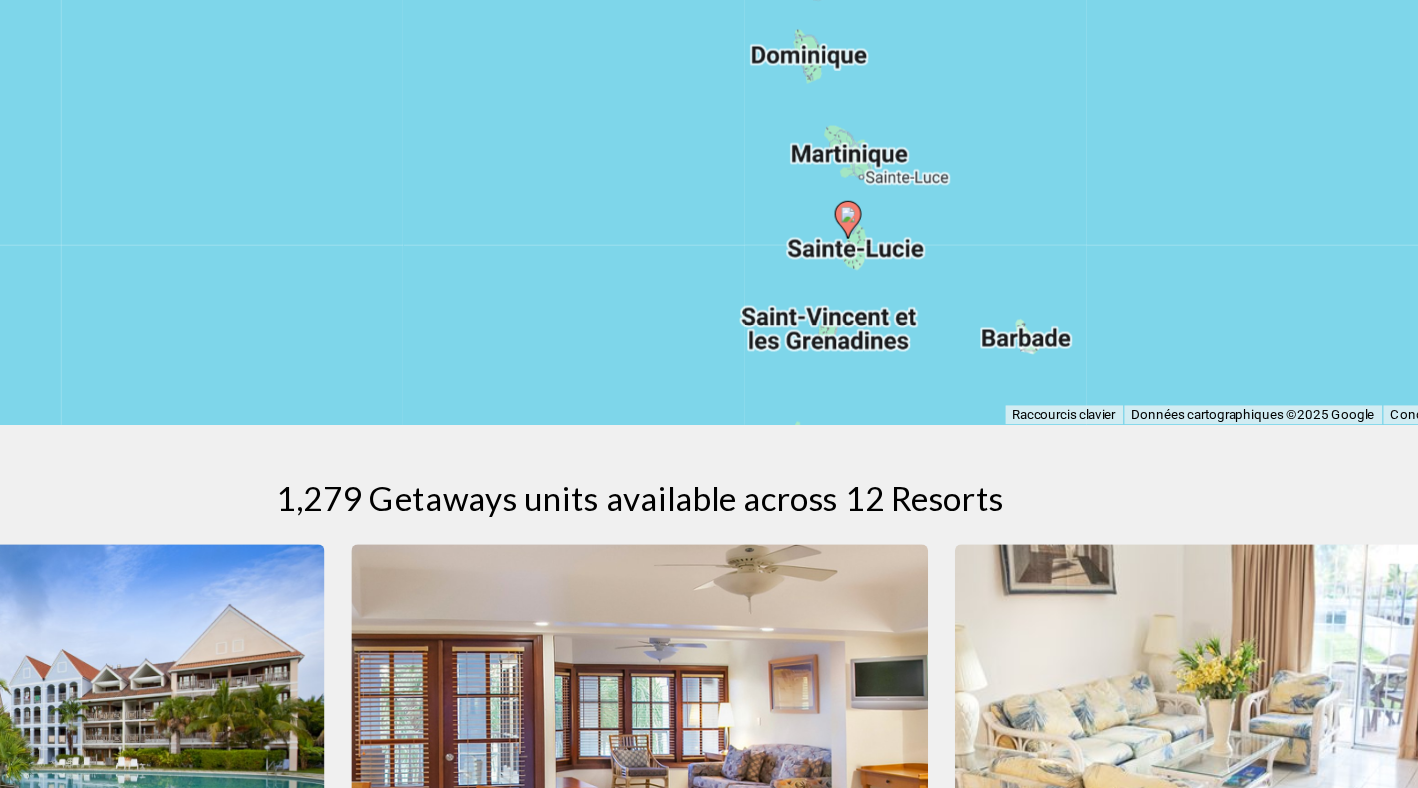 click 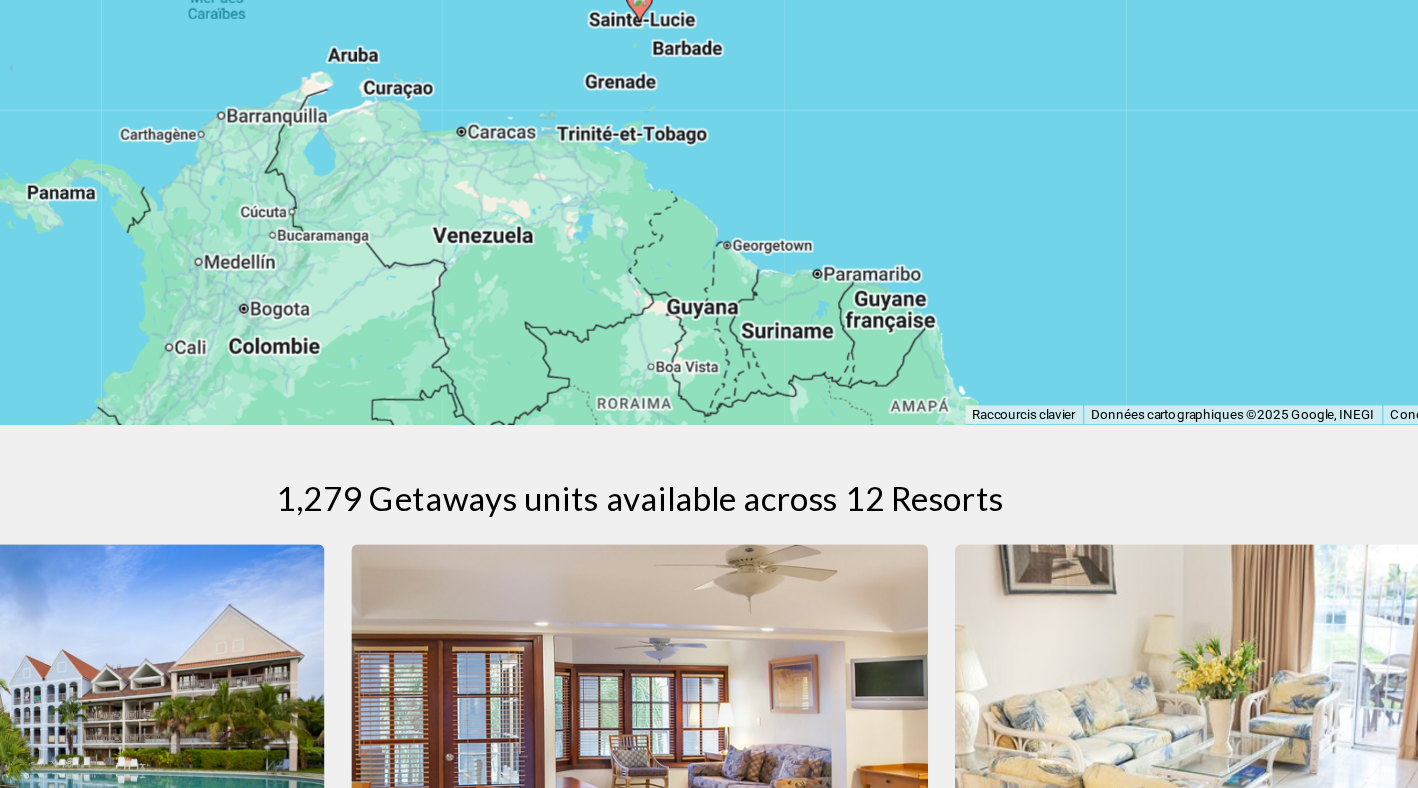 click 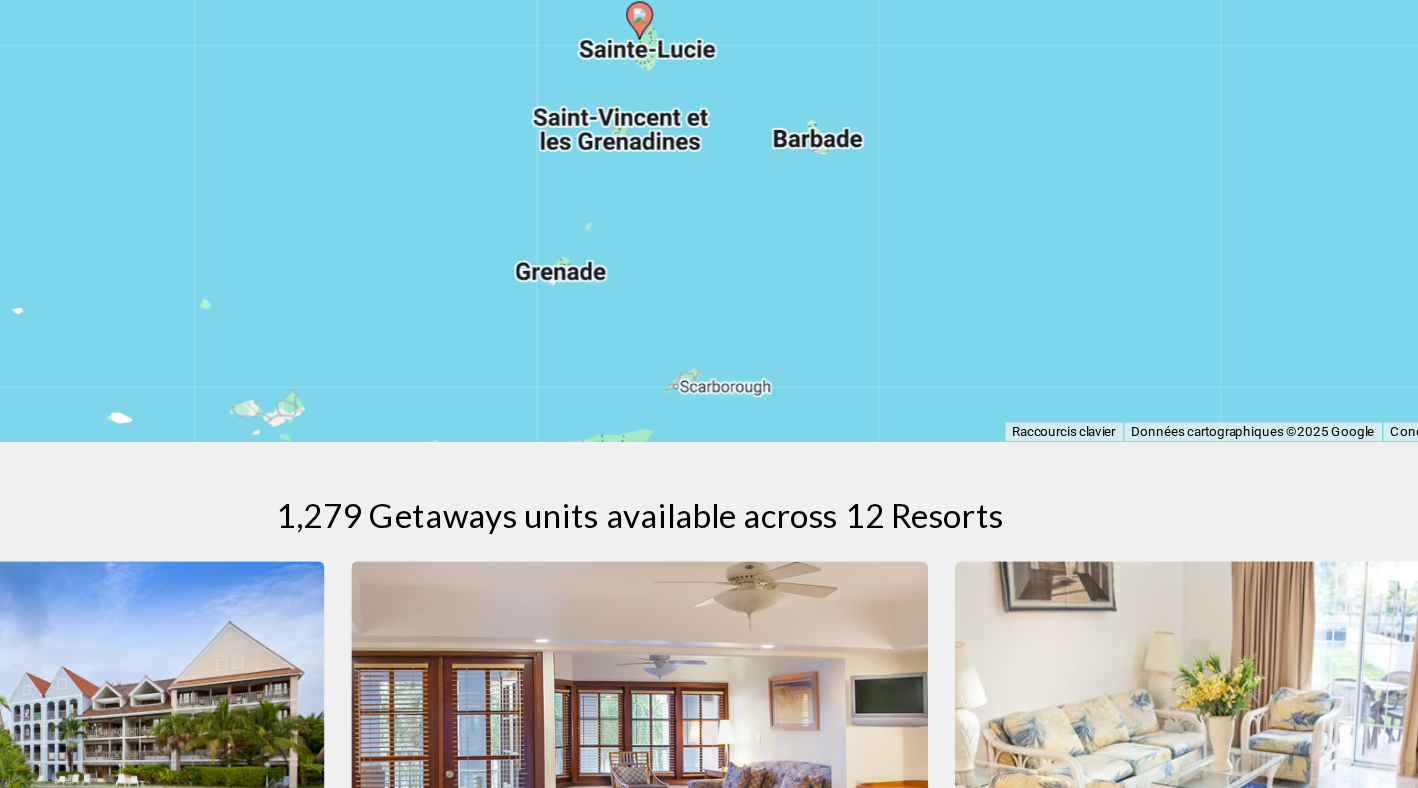 click 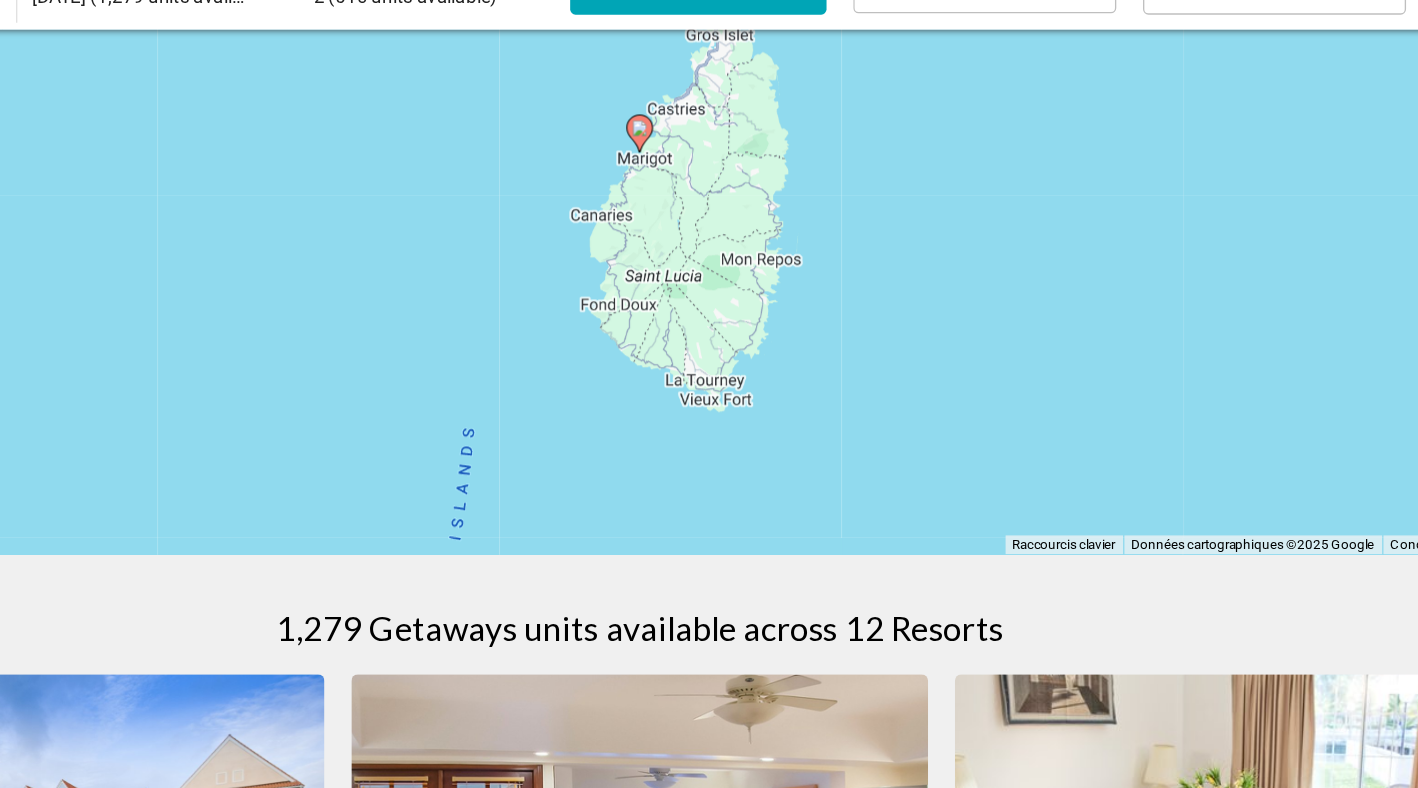 click on "Pour naviguer, appuyez sur les touches fléchées. Pour activer le glissement avec le clavier, appuyez sur Alt+Entrée. Une fois ce mode activé, utilisez les touches fléchées pour déplacer le repère. Pour valider le déplacement, appuyez sur Entrée. Pour annuler, appuyez sur Échap." at bounding box center (709, 213) 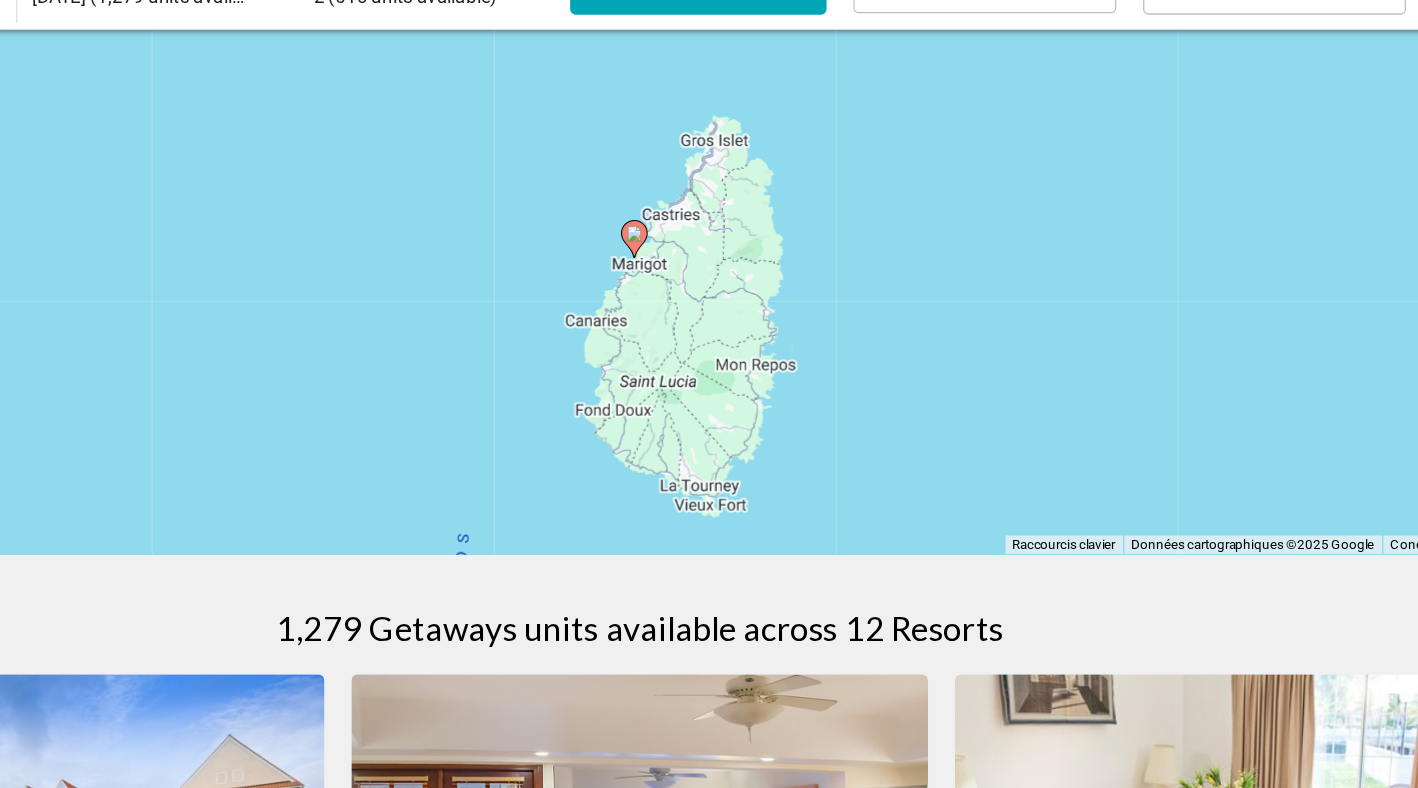 drag, startPoint x: 653, startPoint y: 195, endPoint x: 648, endPoint y: 275, distance: 80.1561 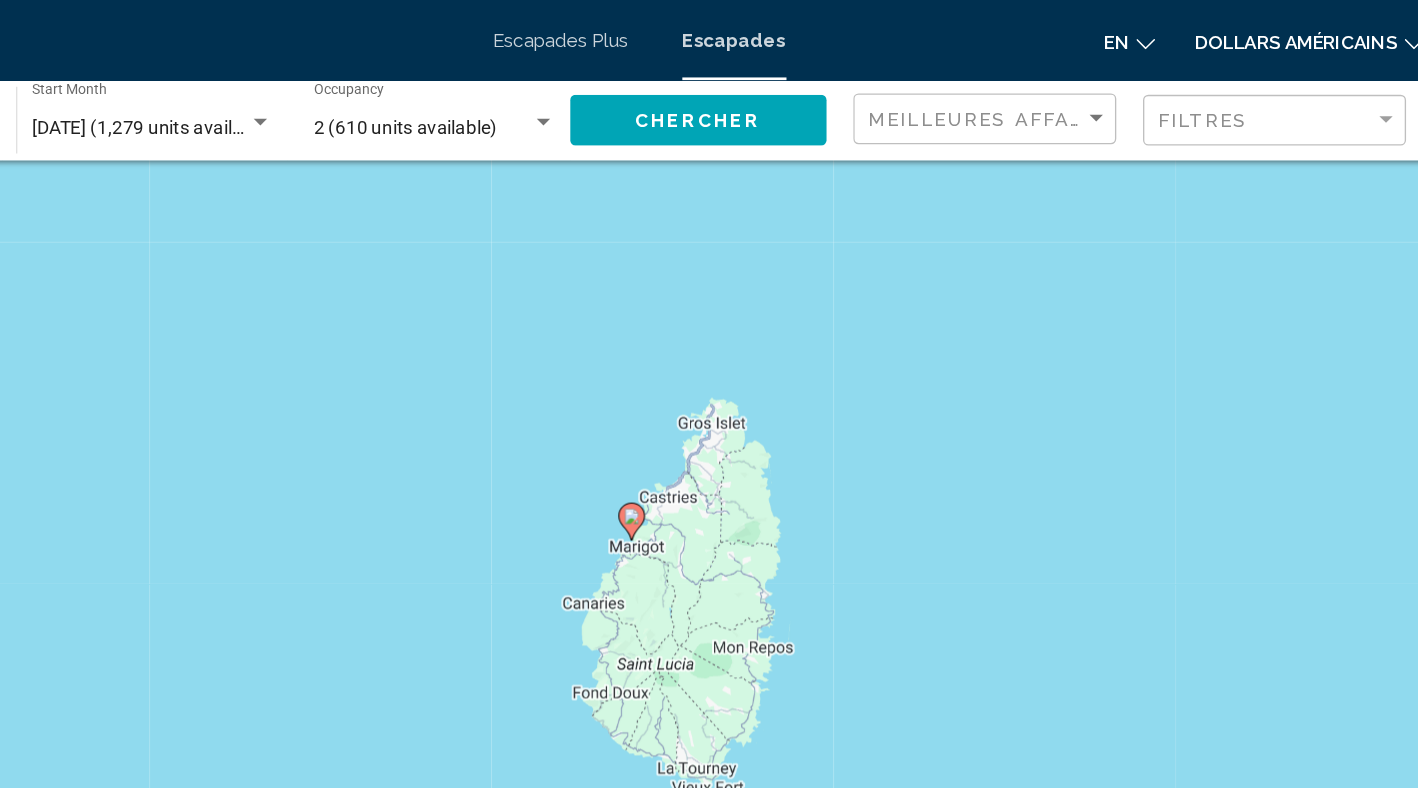 scroll, scrollTop: 0, scrollLeft: 0, axis: both 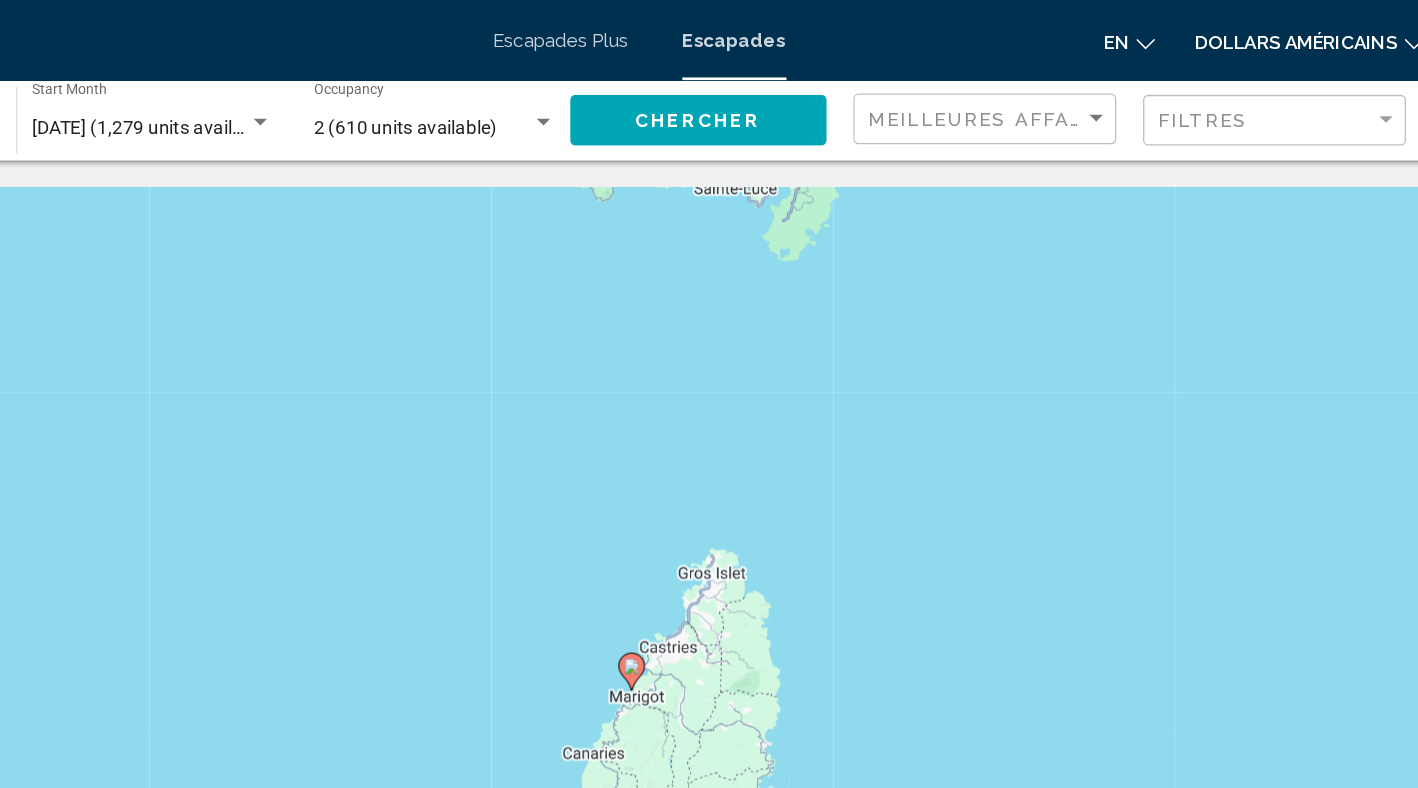 click on "[DATE] (1,279 units available)" at bounding box center [344, 95] 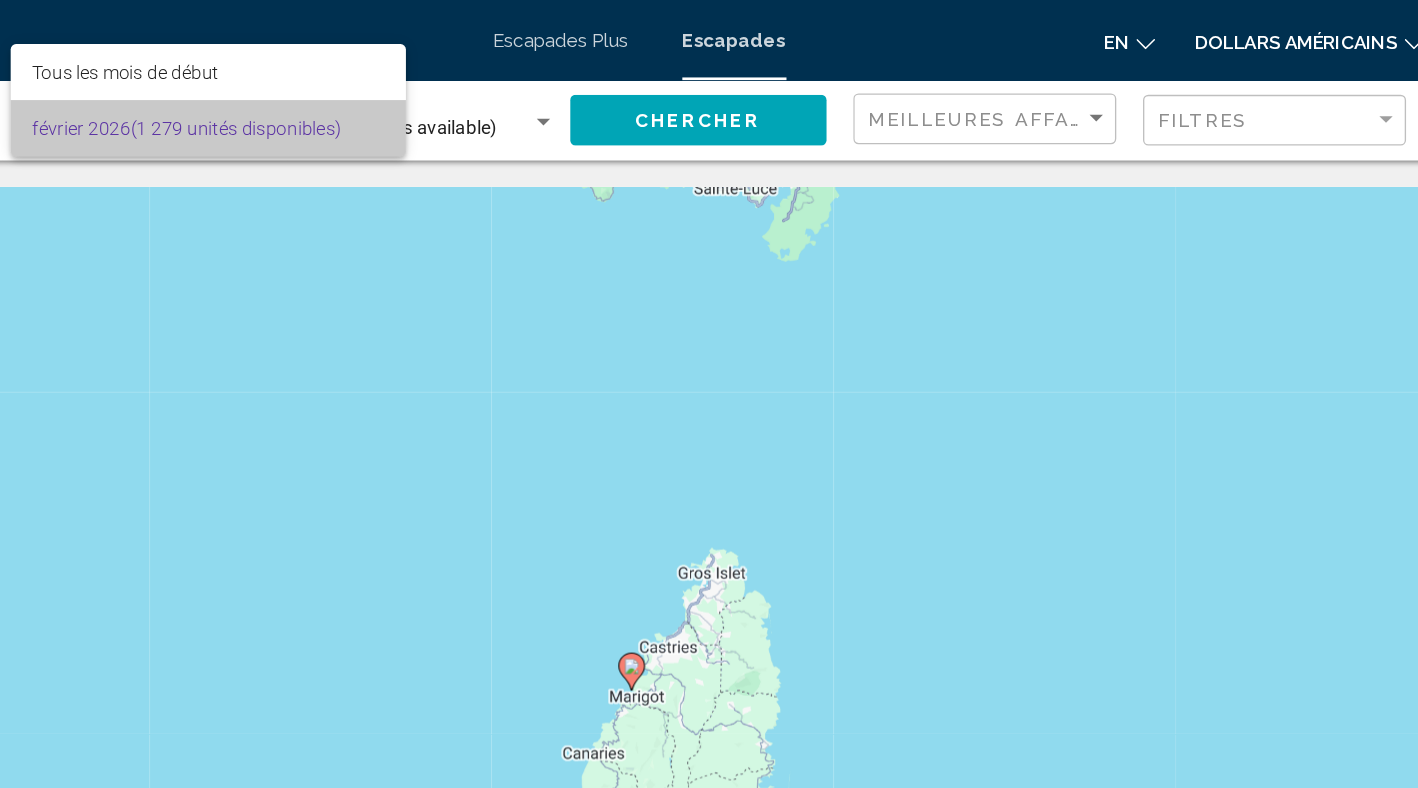 click on "(1 279 unités disponibles)" at bounding box center (407, 96) 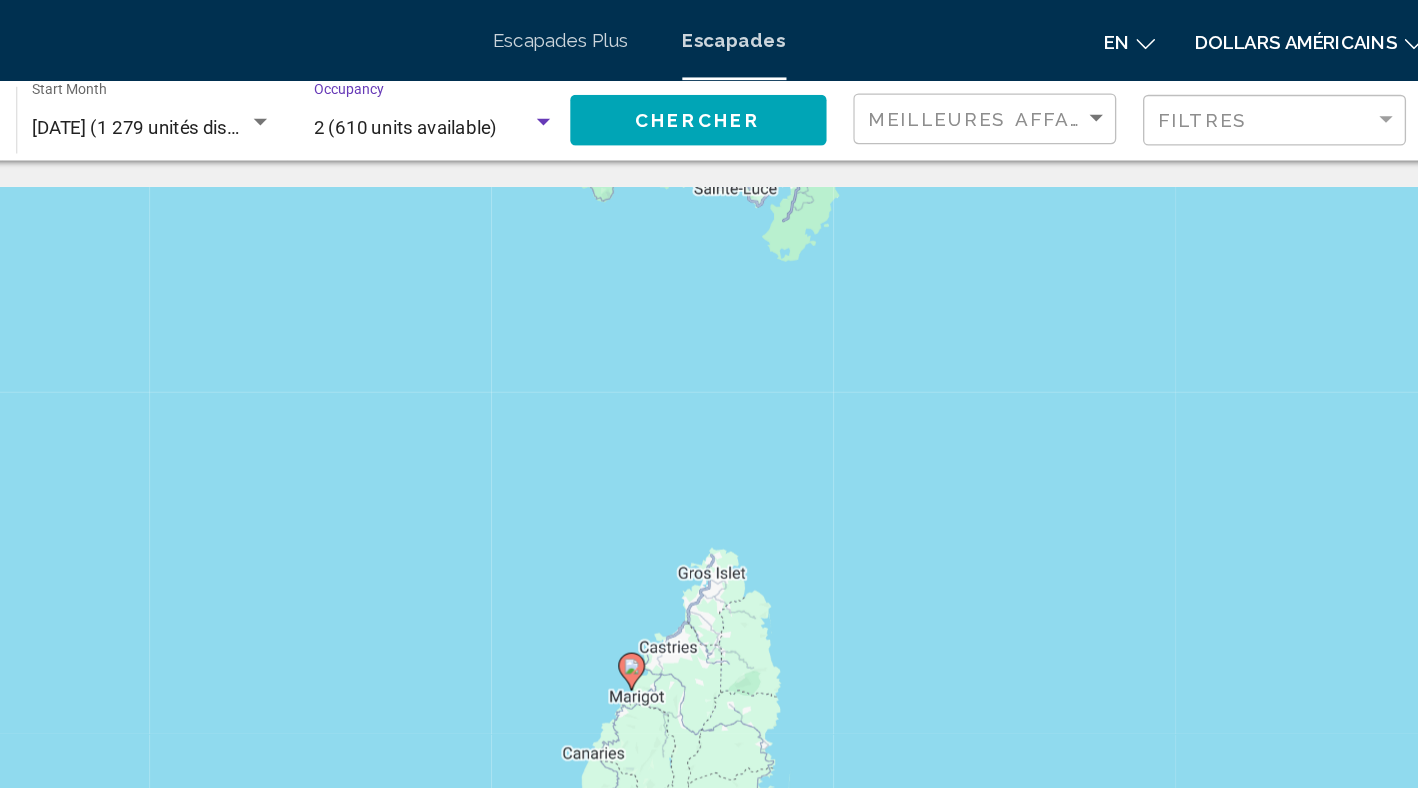 click on "2 (610 units available)" at bounding box center [533, 95] 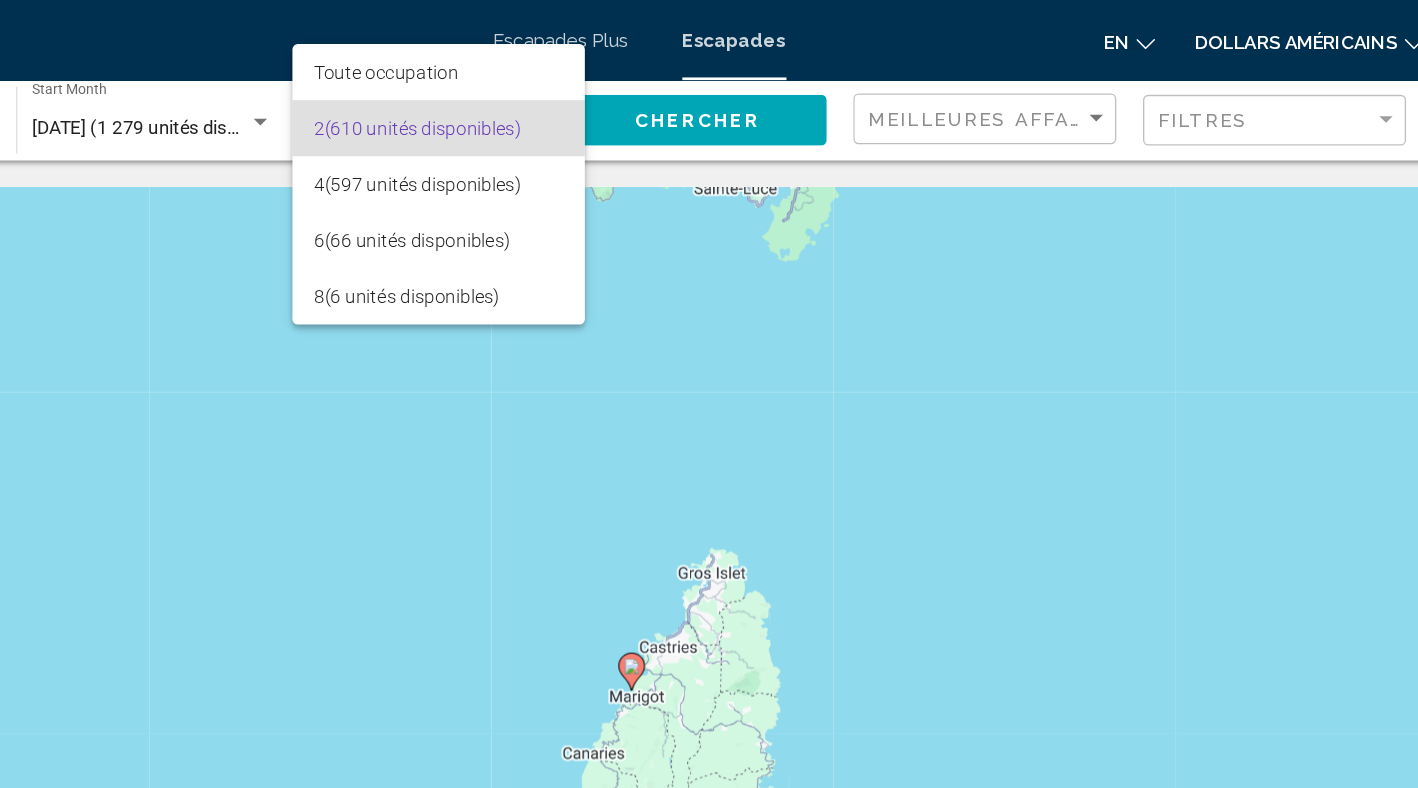 click on "(610 unités disponibles)" at bounding box center (546, 96) 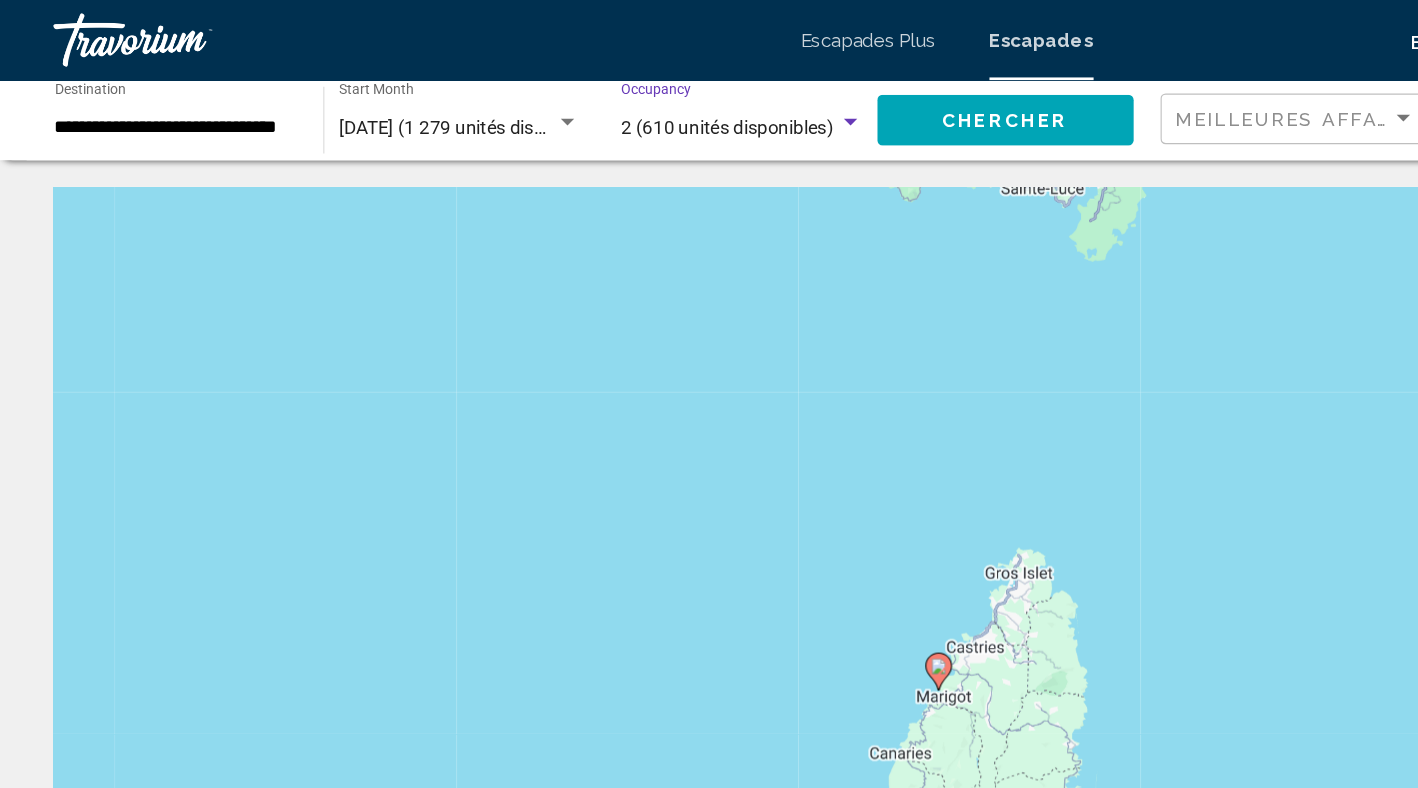 click on "**********" 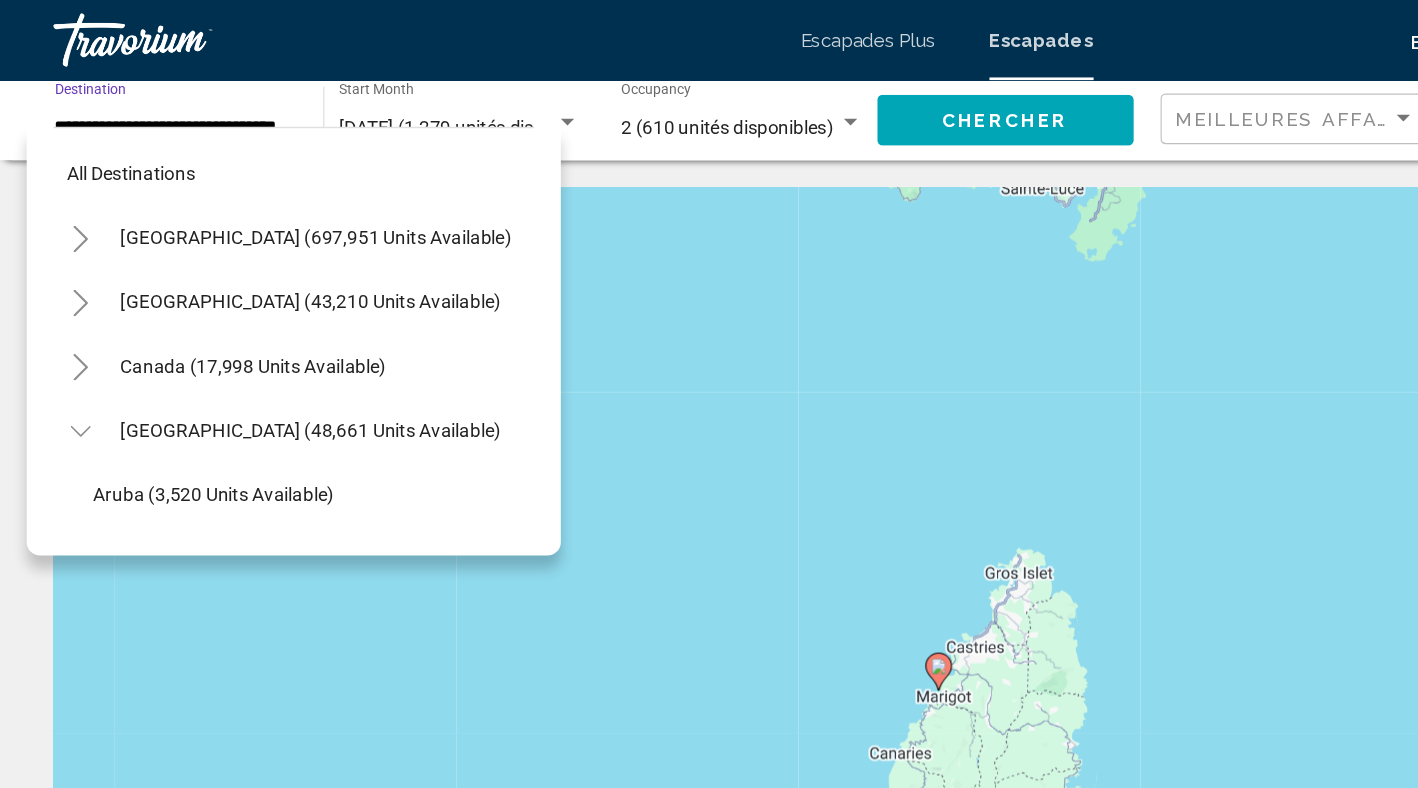 scroll, scrollTop: 503, scrollLeft: 0, axis: vertical 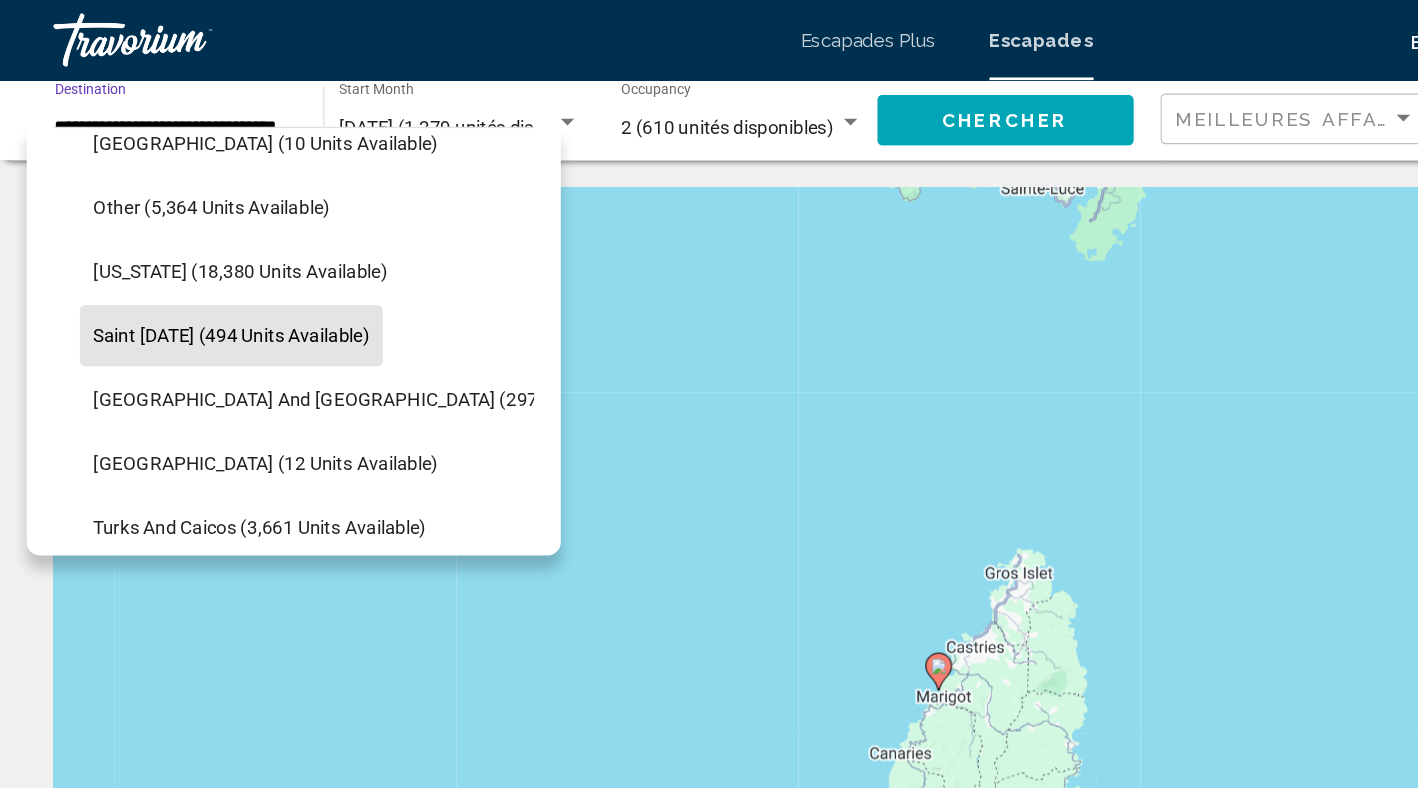 click on "**********" 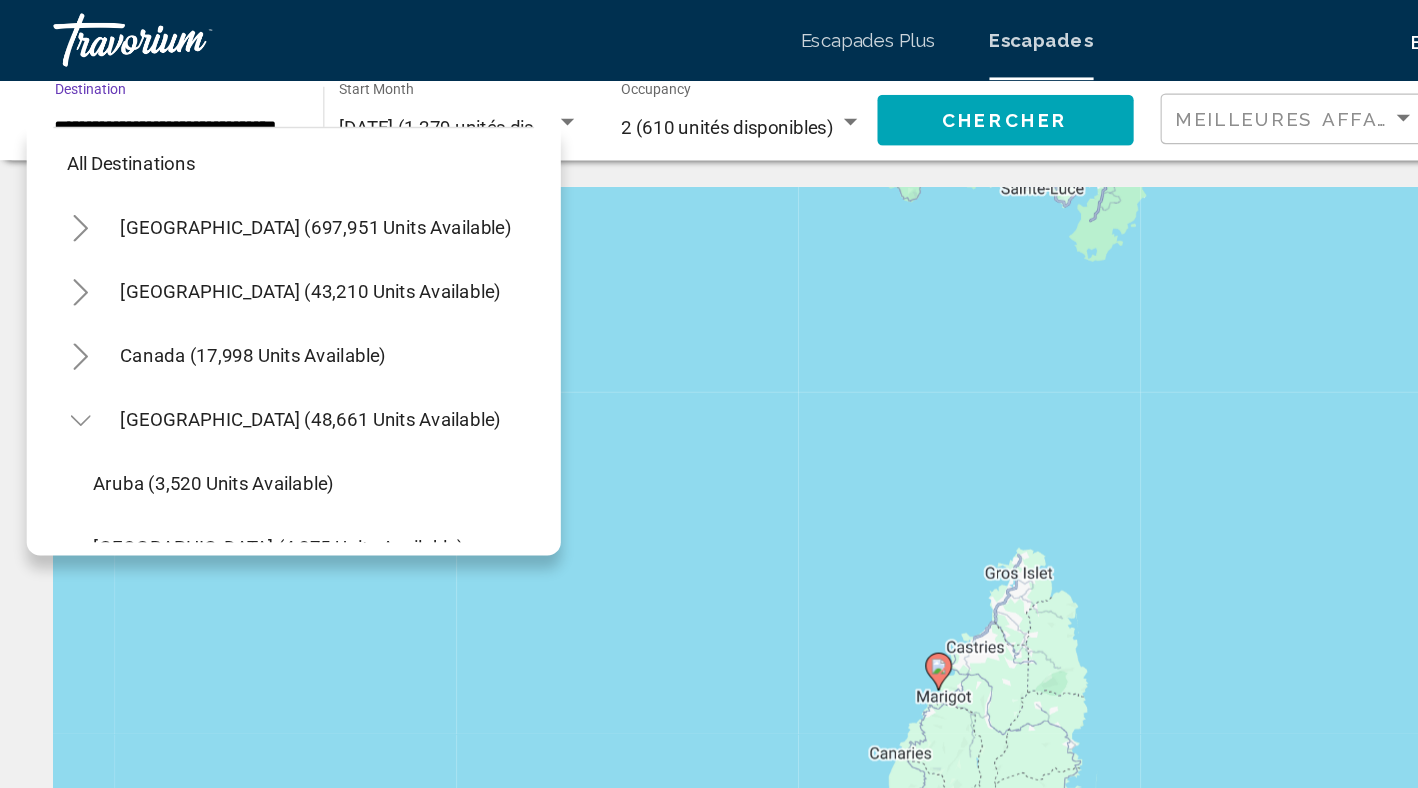 scroll, scrollTop: 0, scrollLeft: 0, axis: both 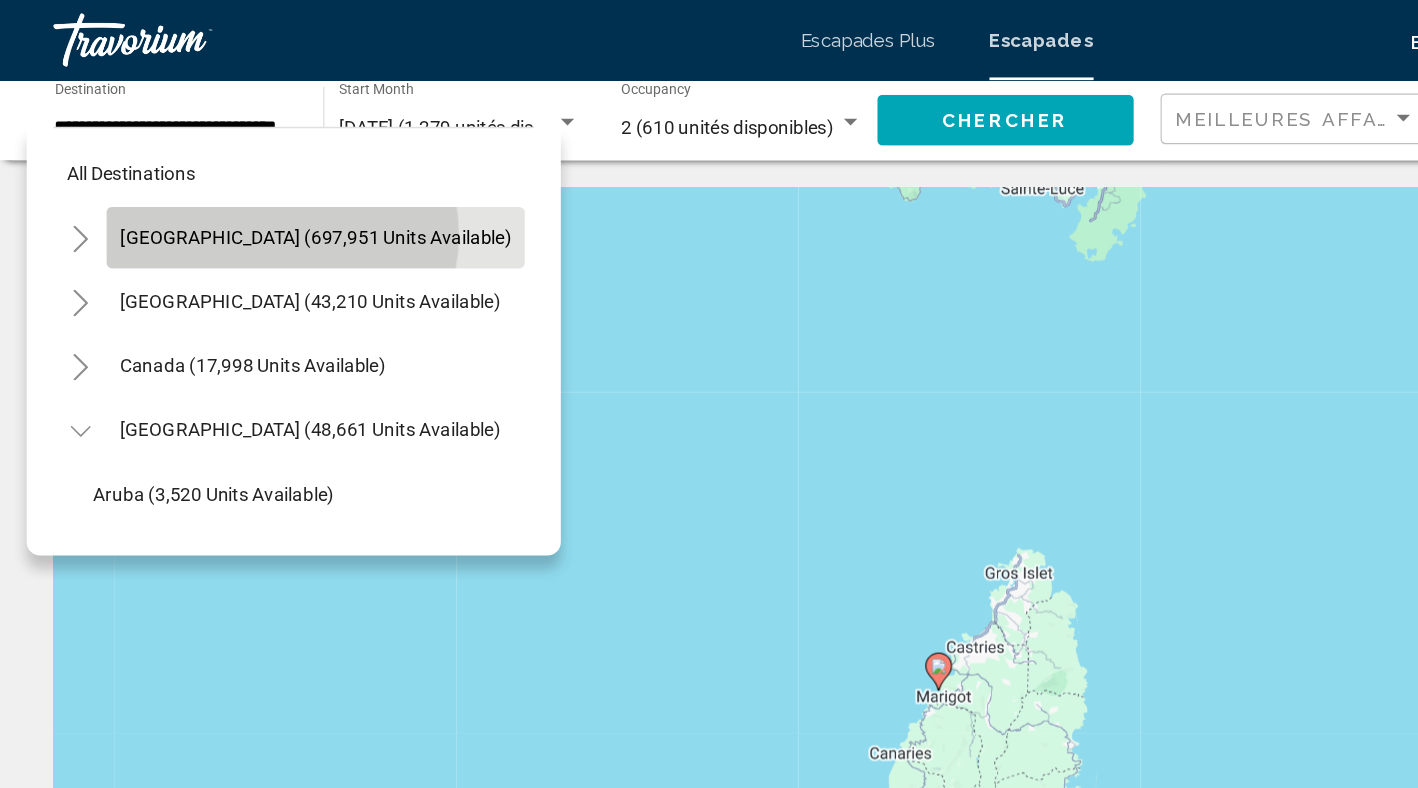 click on "[GEOGRAPHIC_DATA] (697,951 units available)" 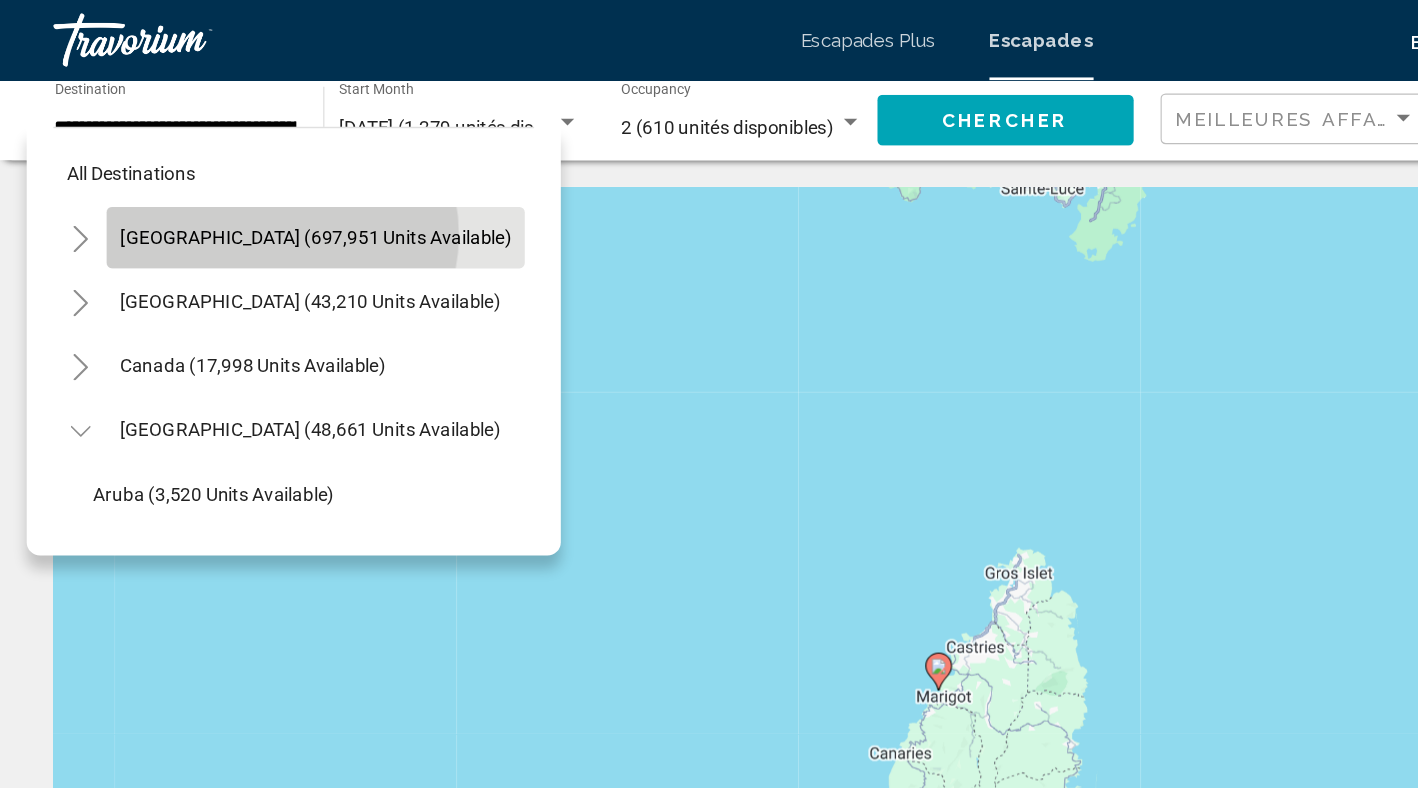 scroll, scrollTop: 0, scrollLeft: 16, axis: horizontal 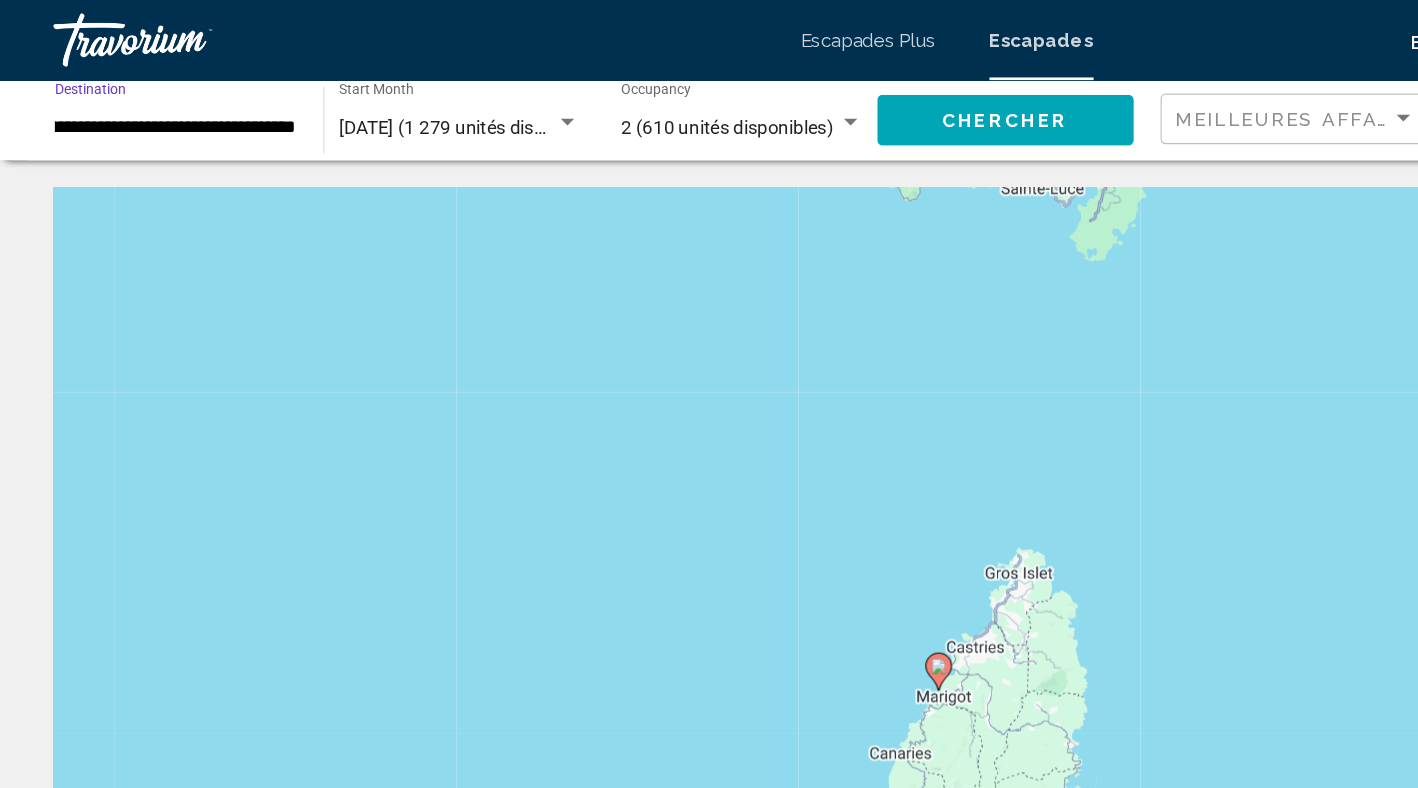 click on "Chercher" 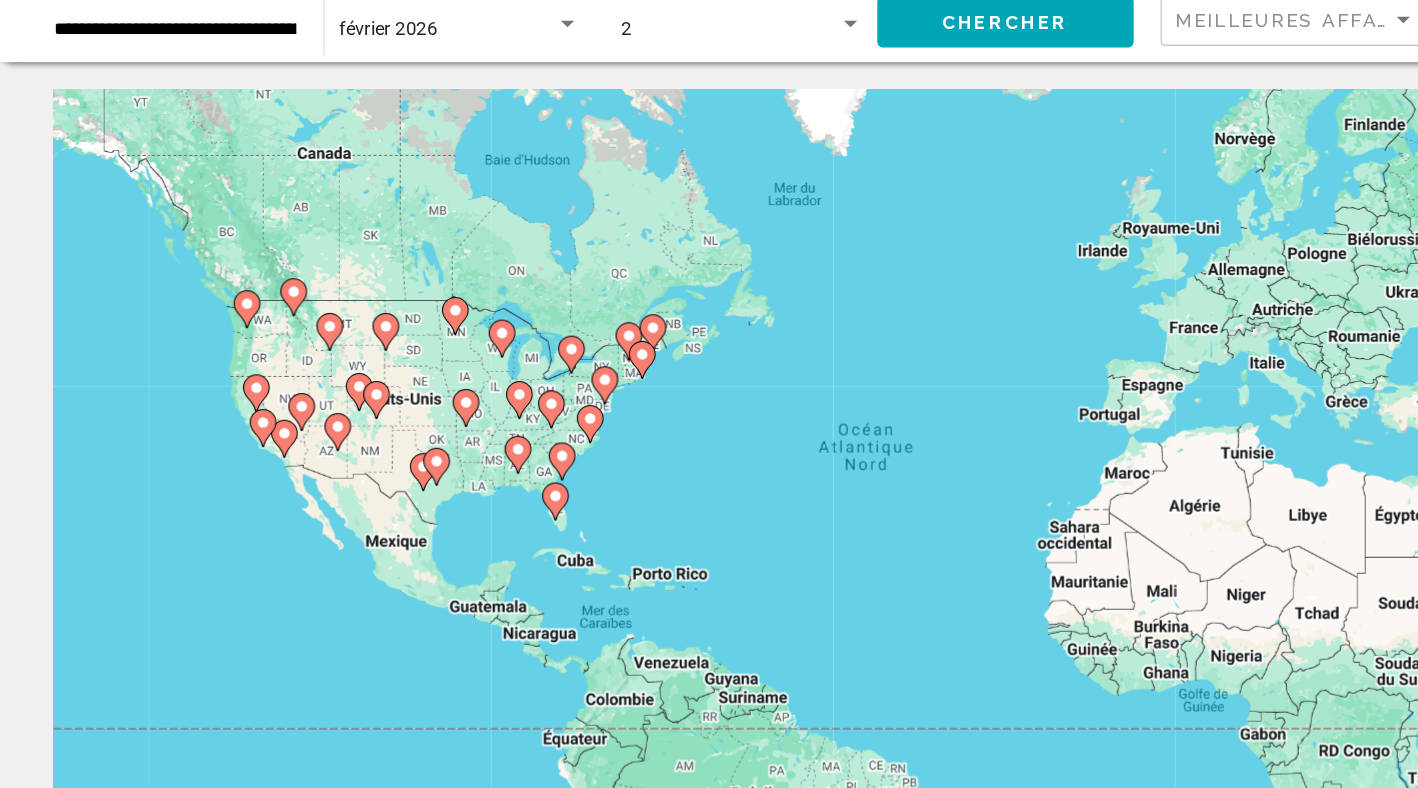 click 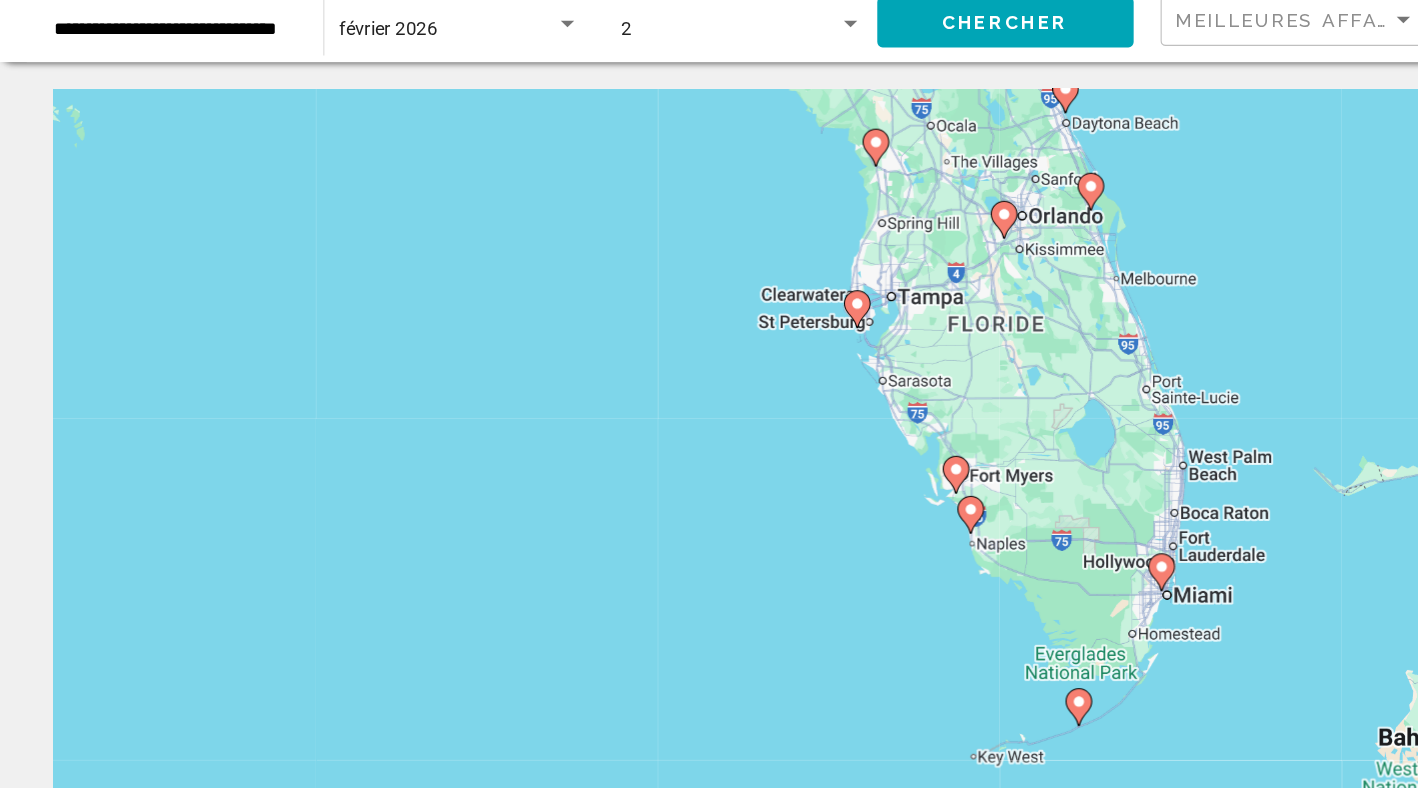 click 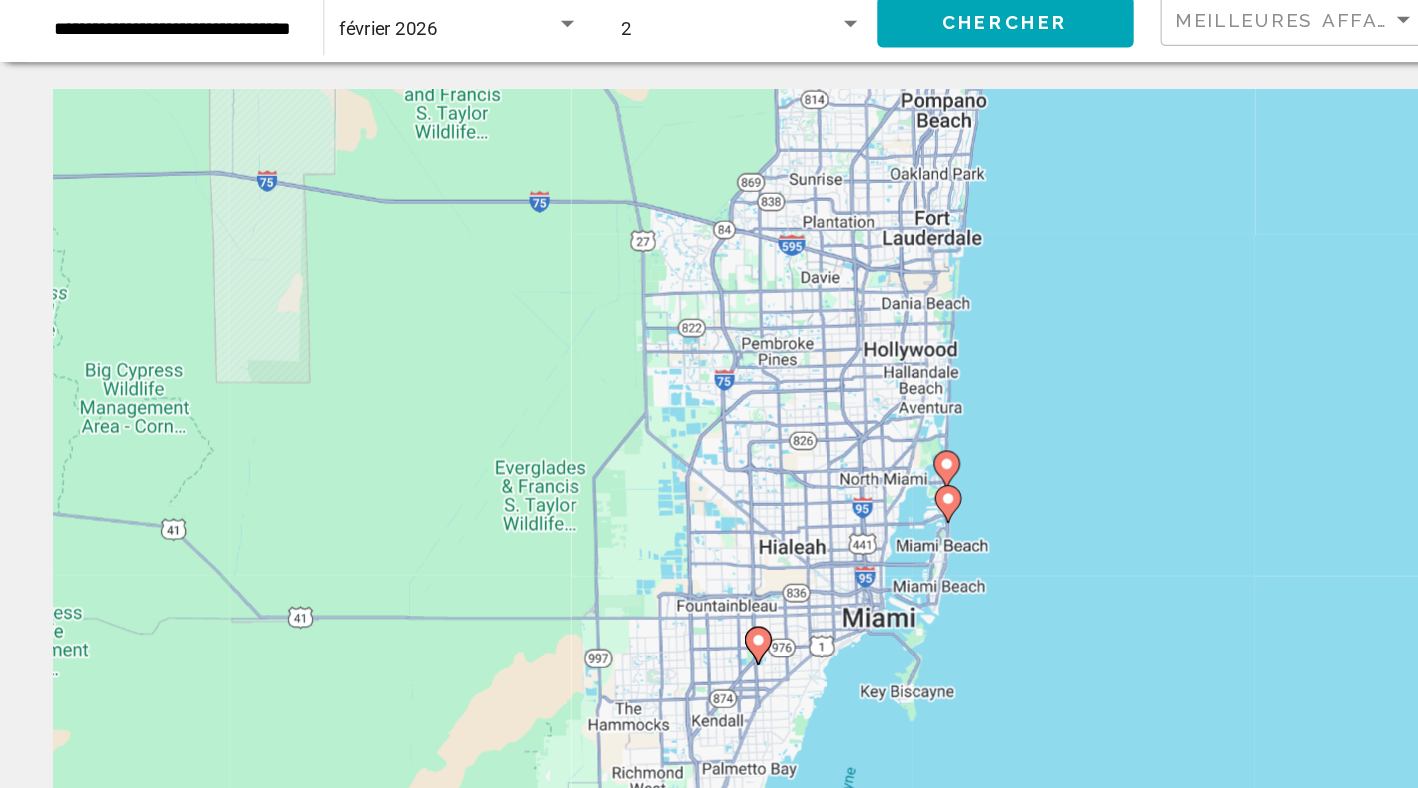 click 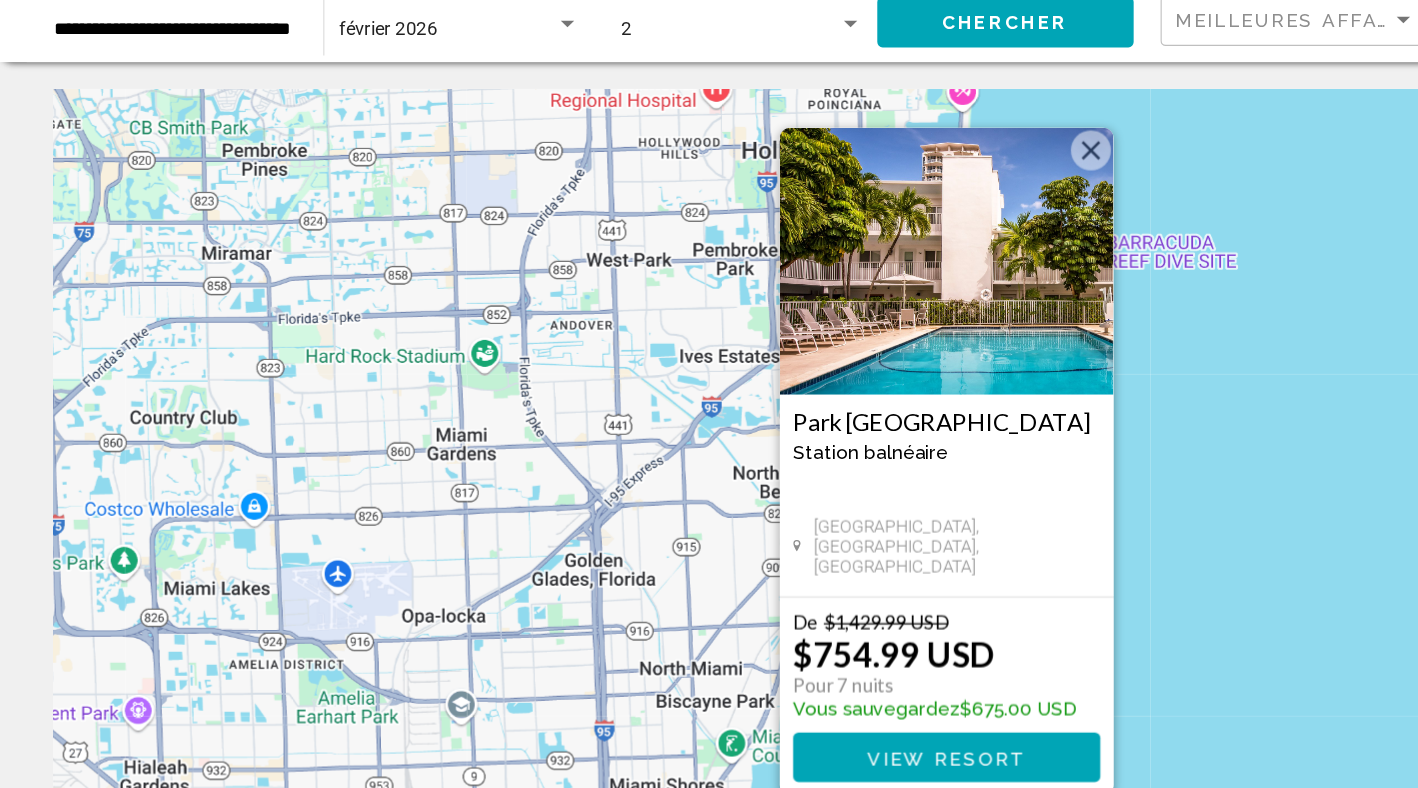 click on "View Resort" at bounding box center [708, 641] 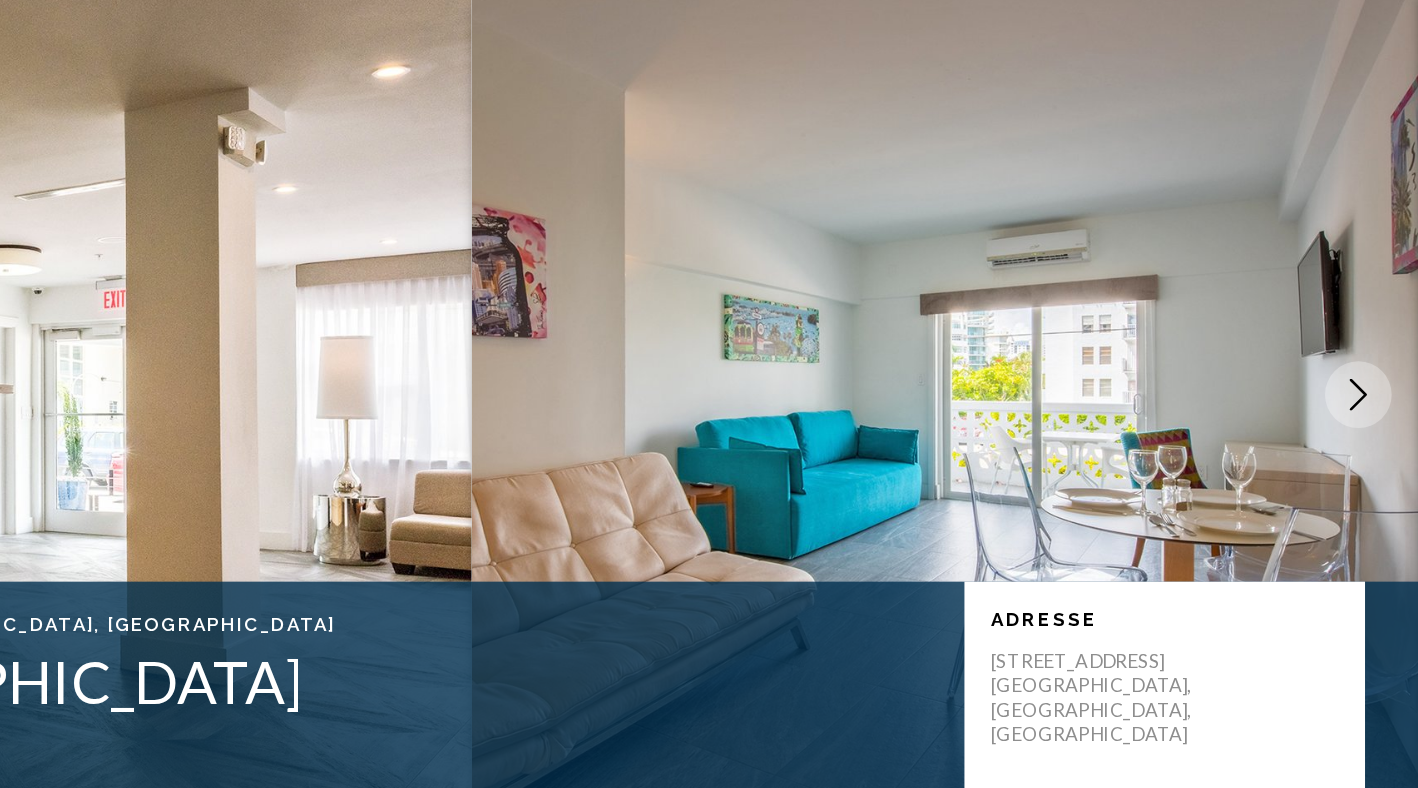 click 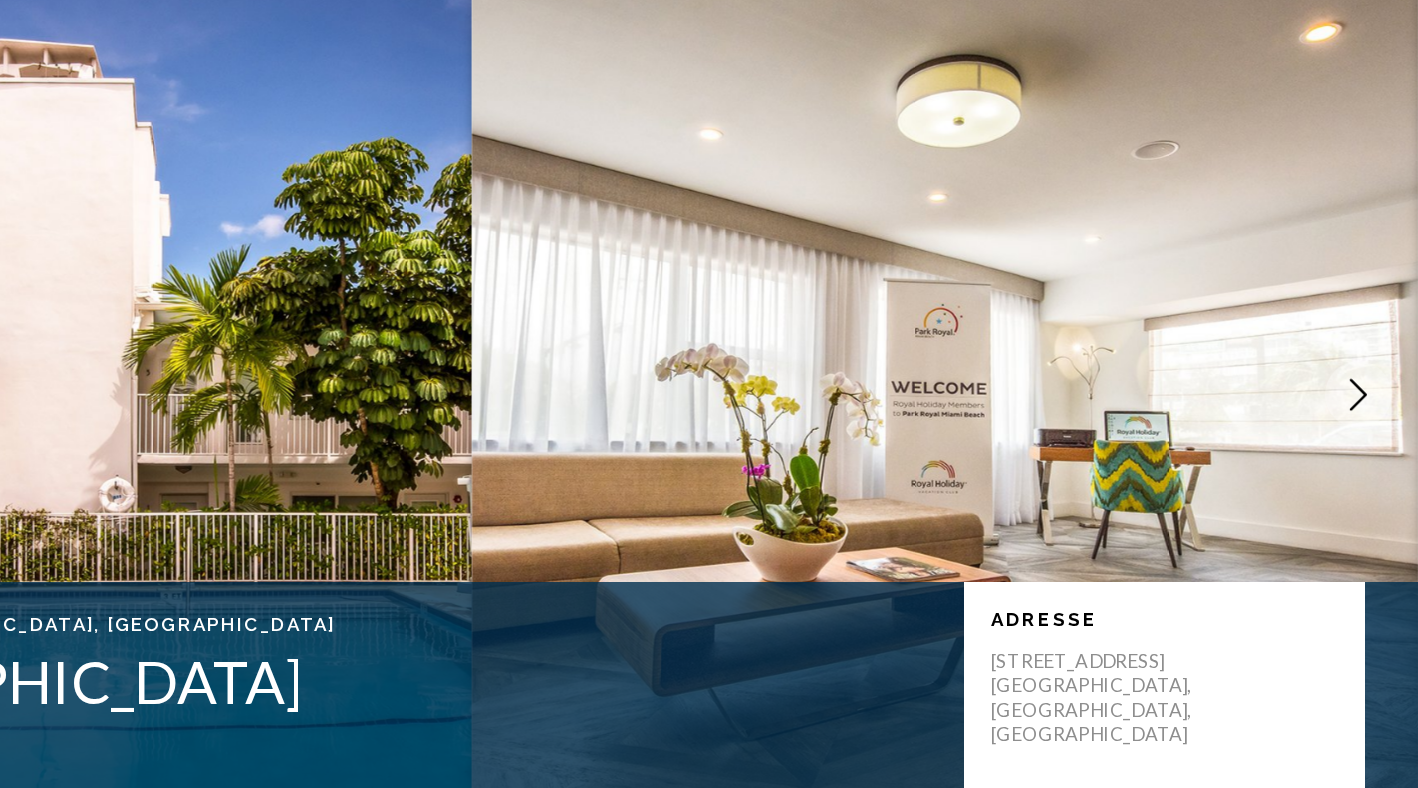 click 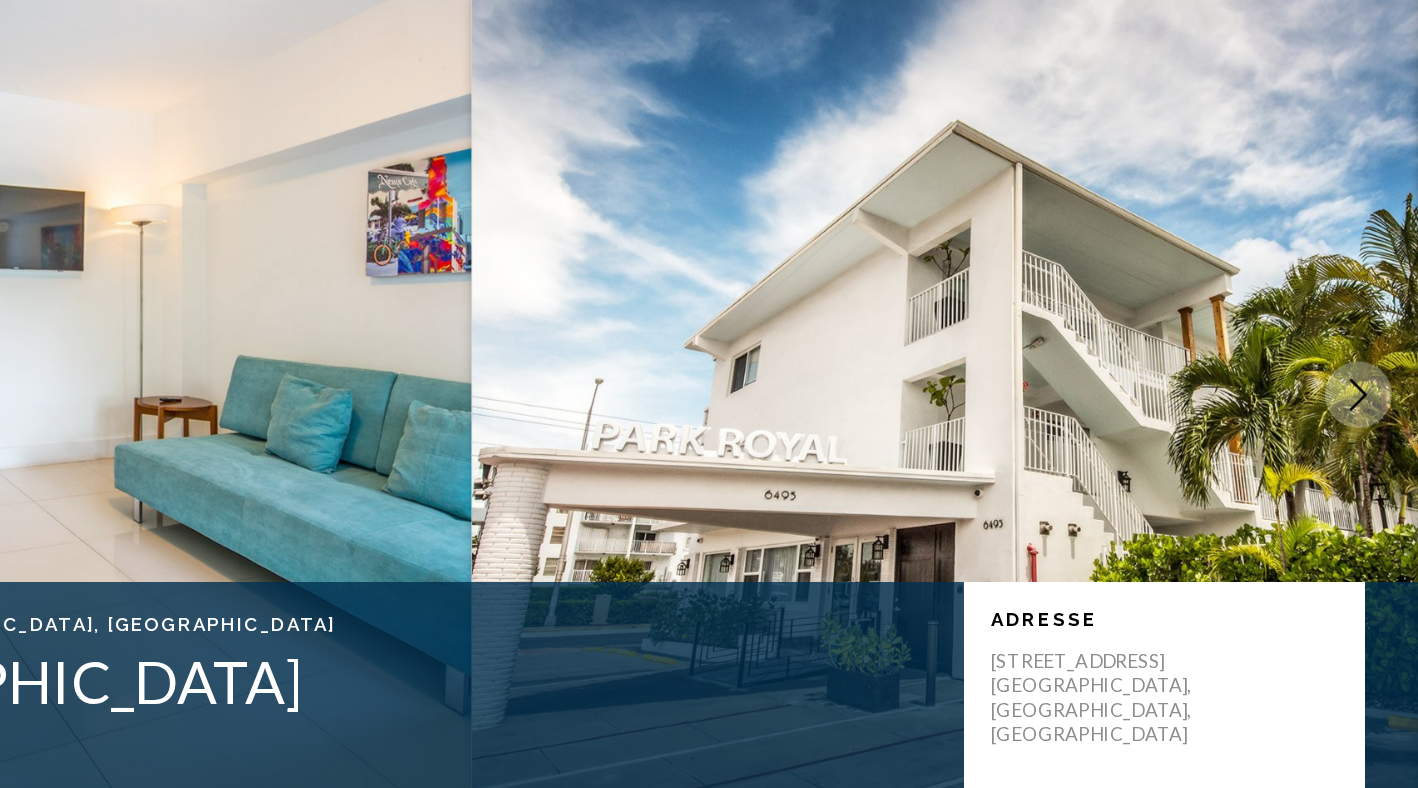 click 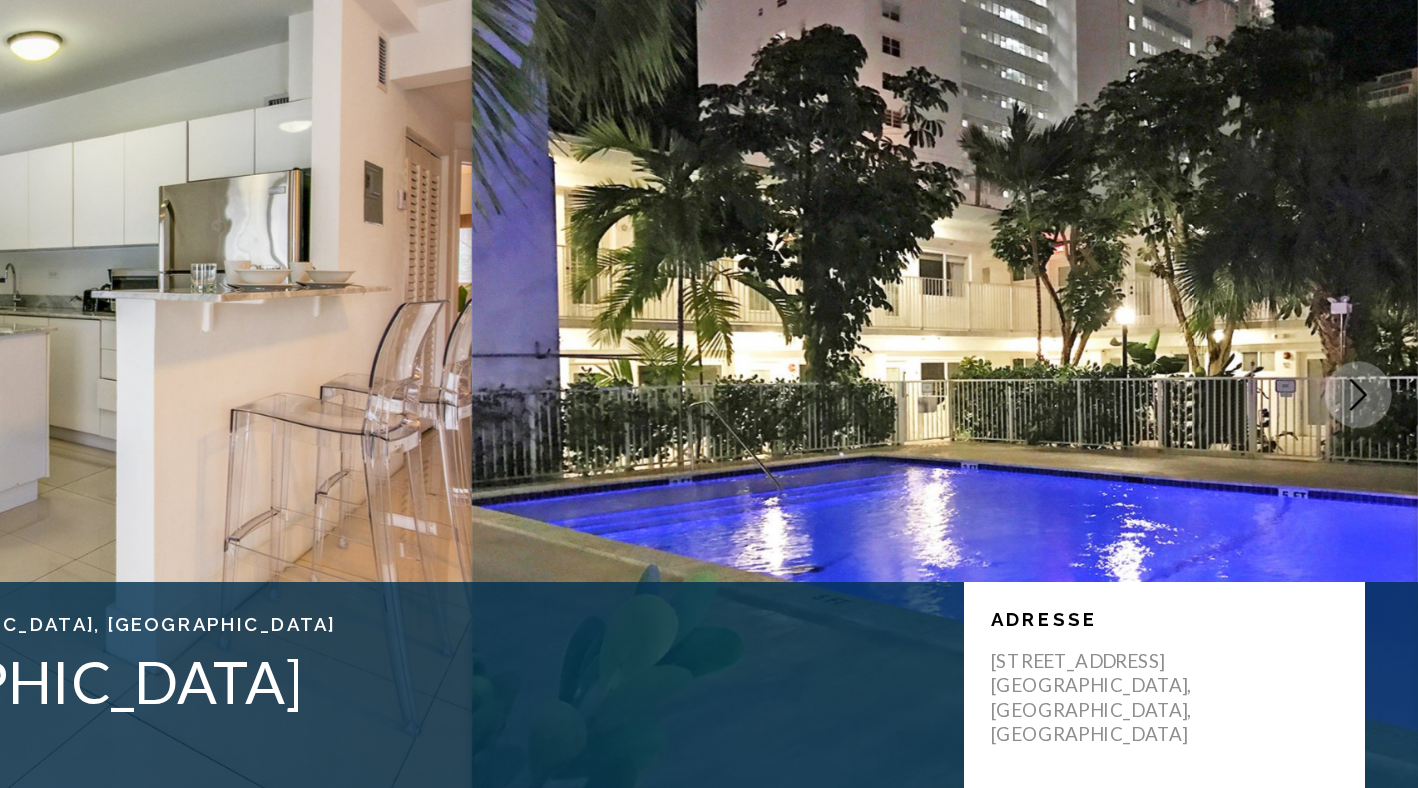 click 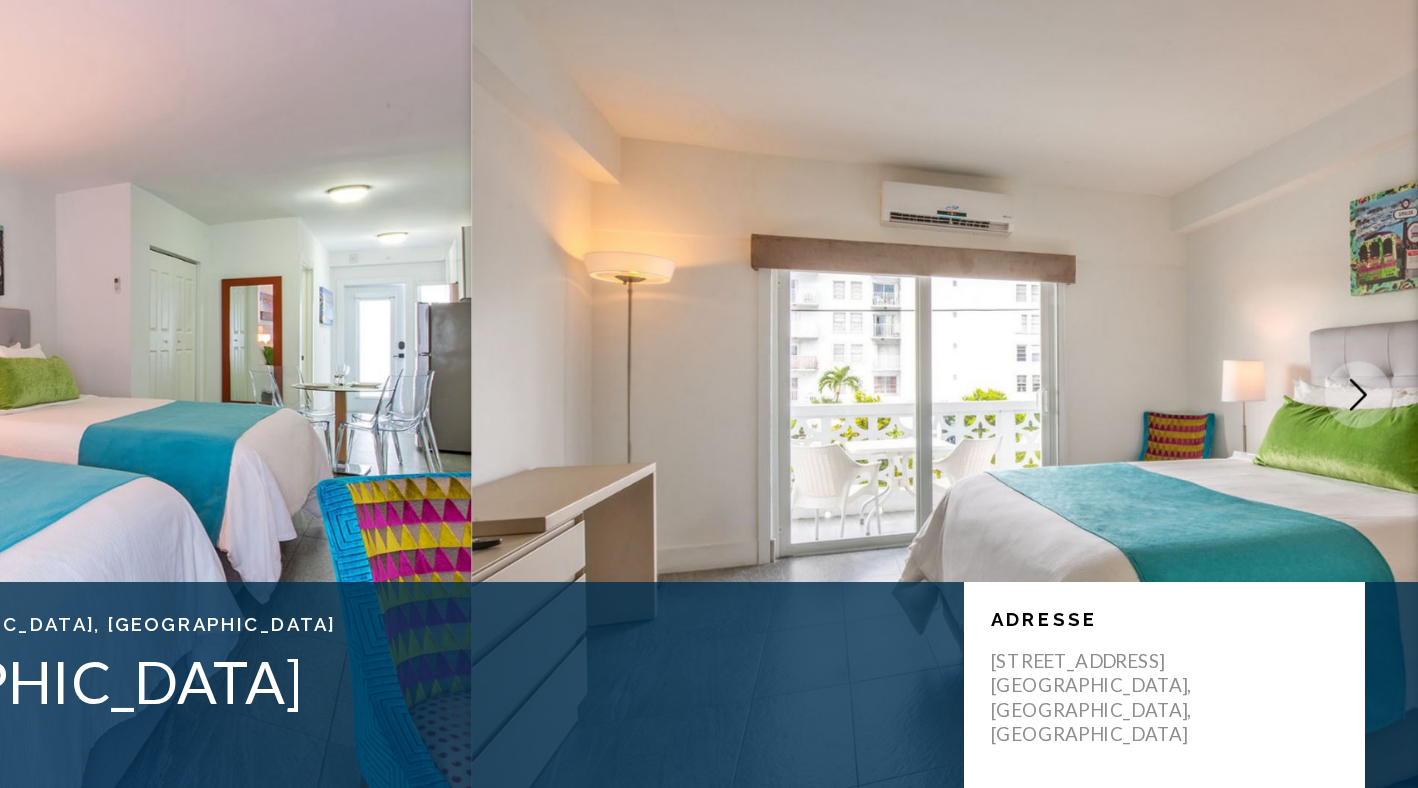 click 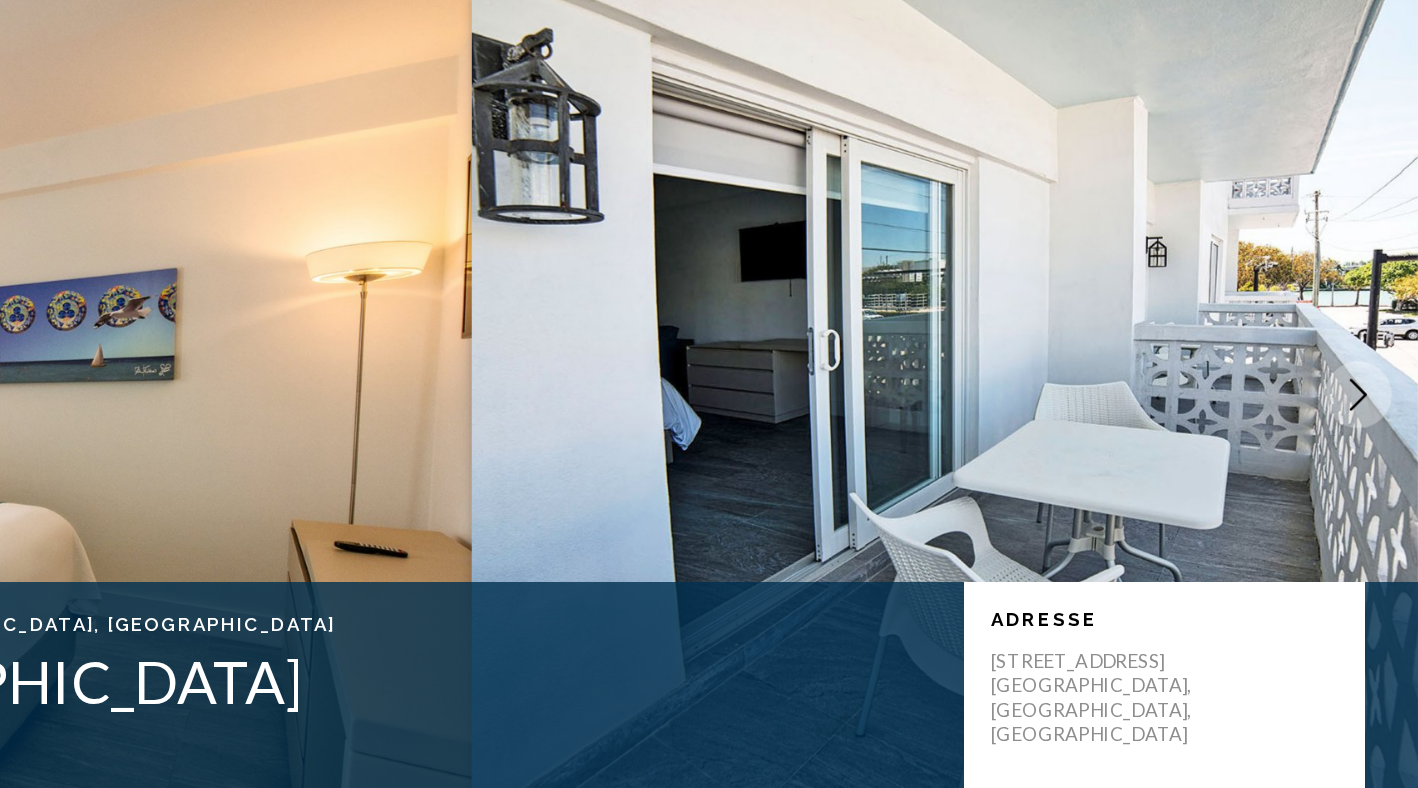 click 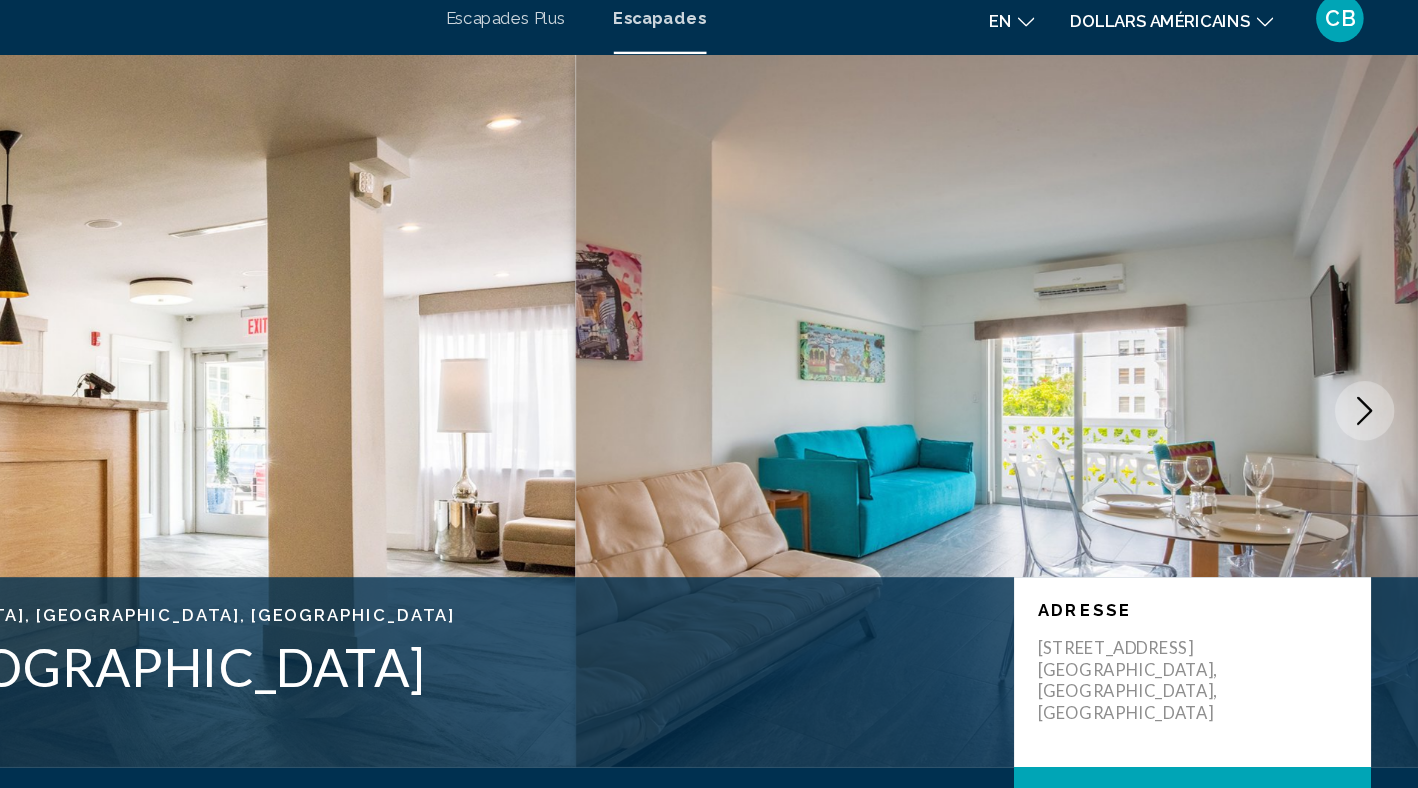 click at bounding box center (1063, 360) 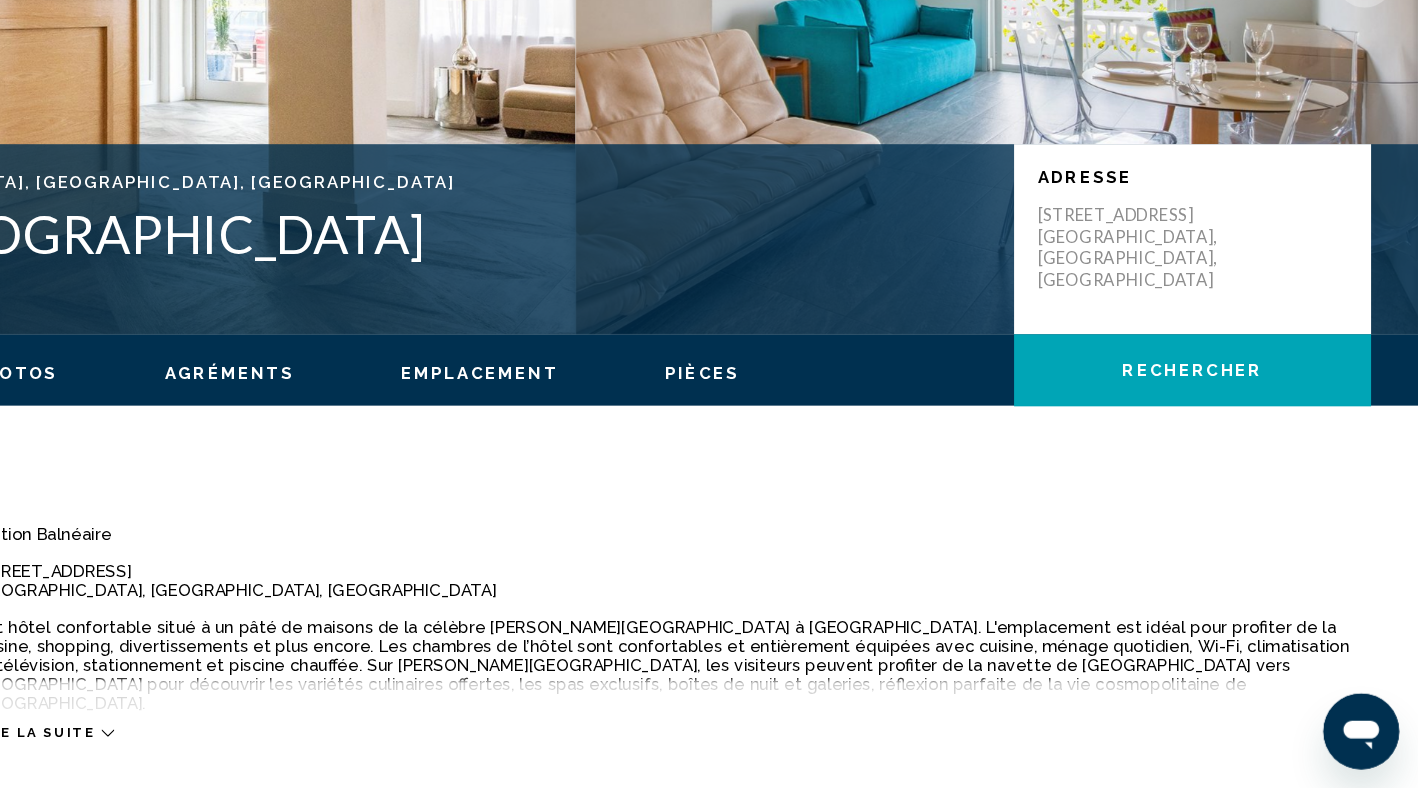 scroll, scrollTop: 255, scrollLeft: 0, axis: vertical 